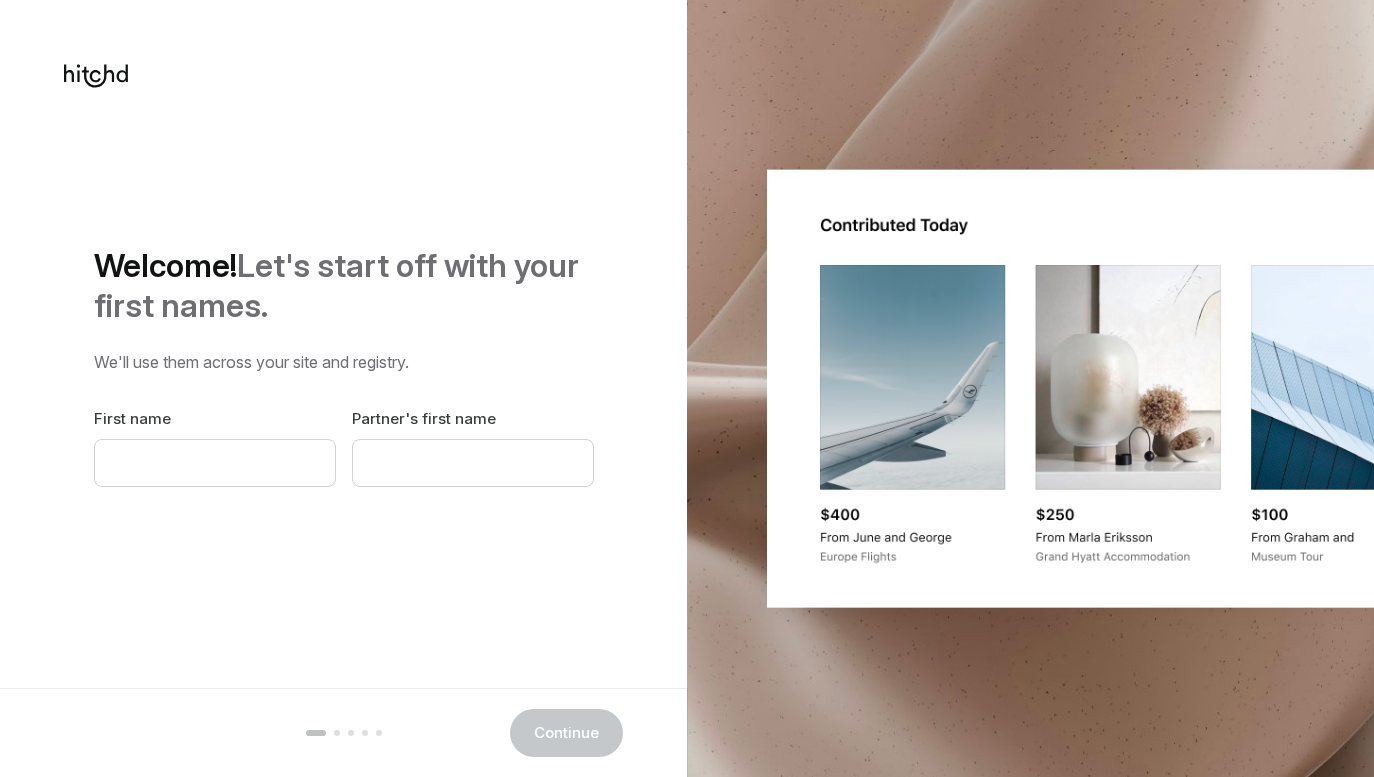 scroll, scrollTop: 0, scrollLeft: 0, axis: both 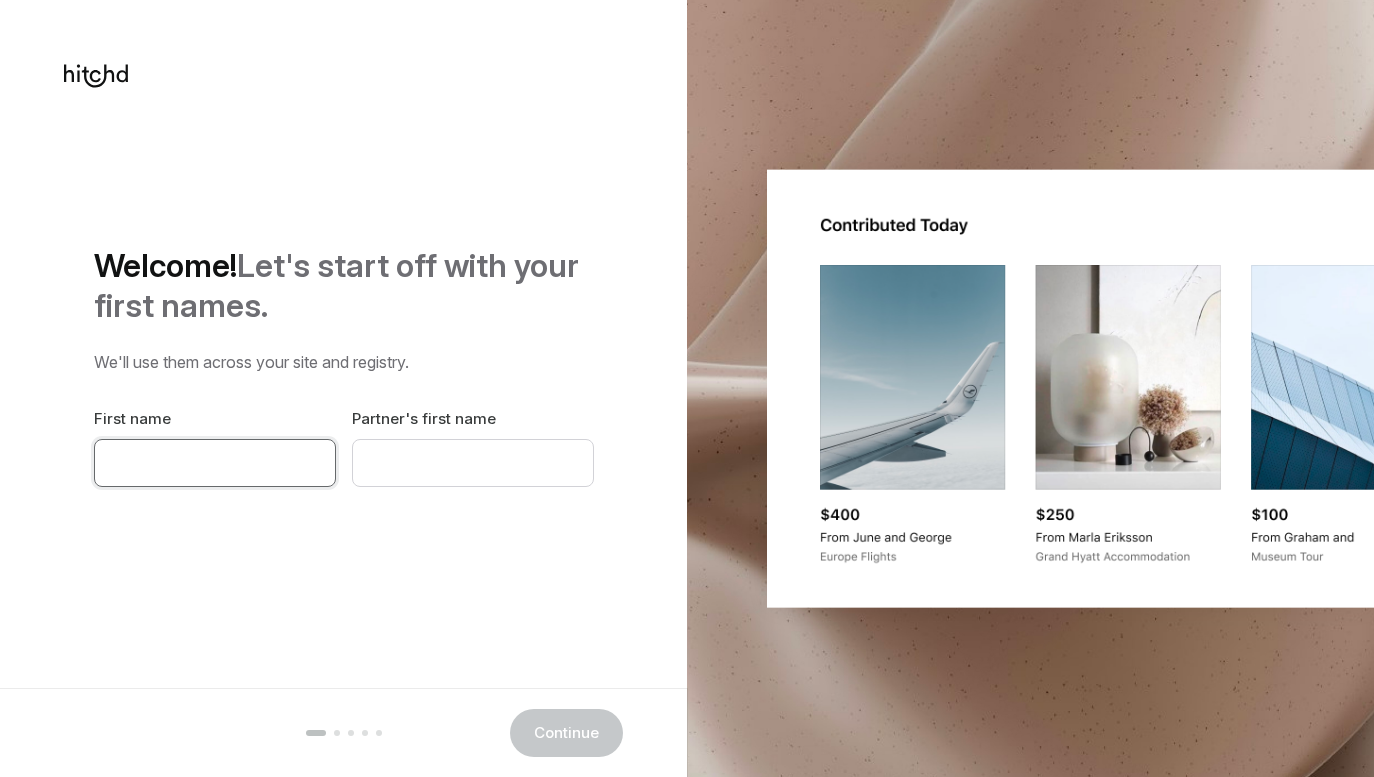click at bounding box center [215, 463] 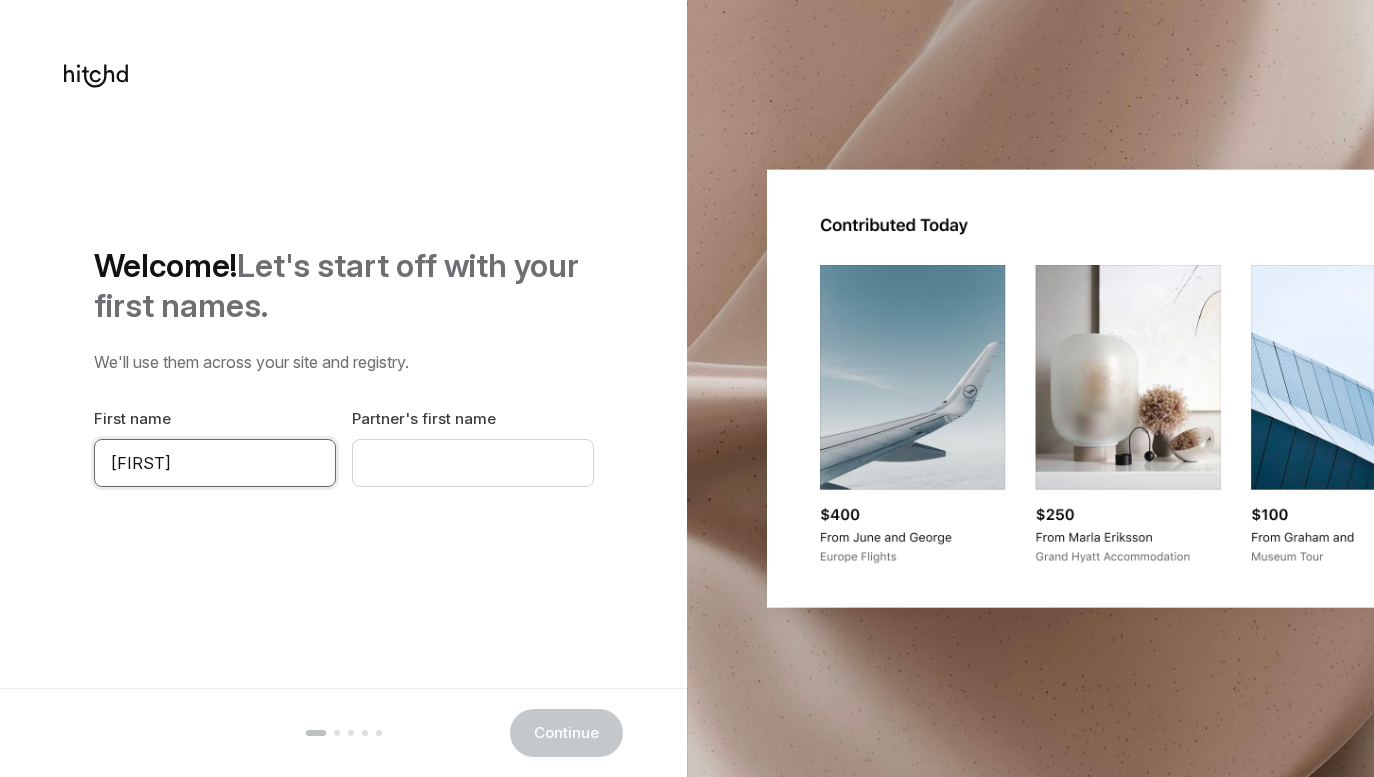 type on "[FIRST]" 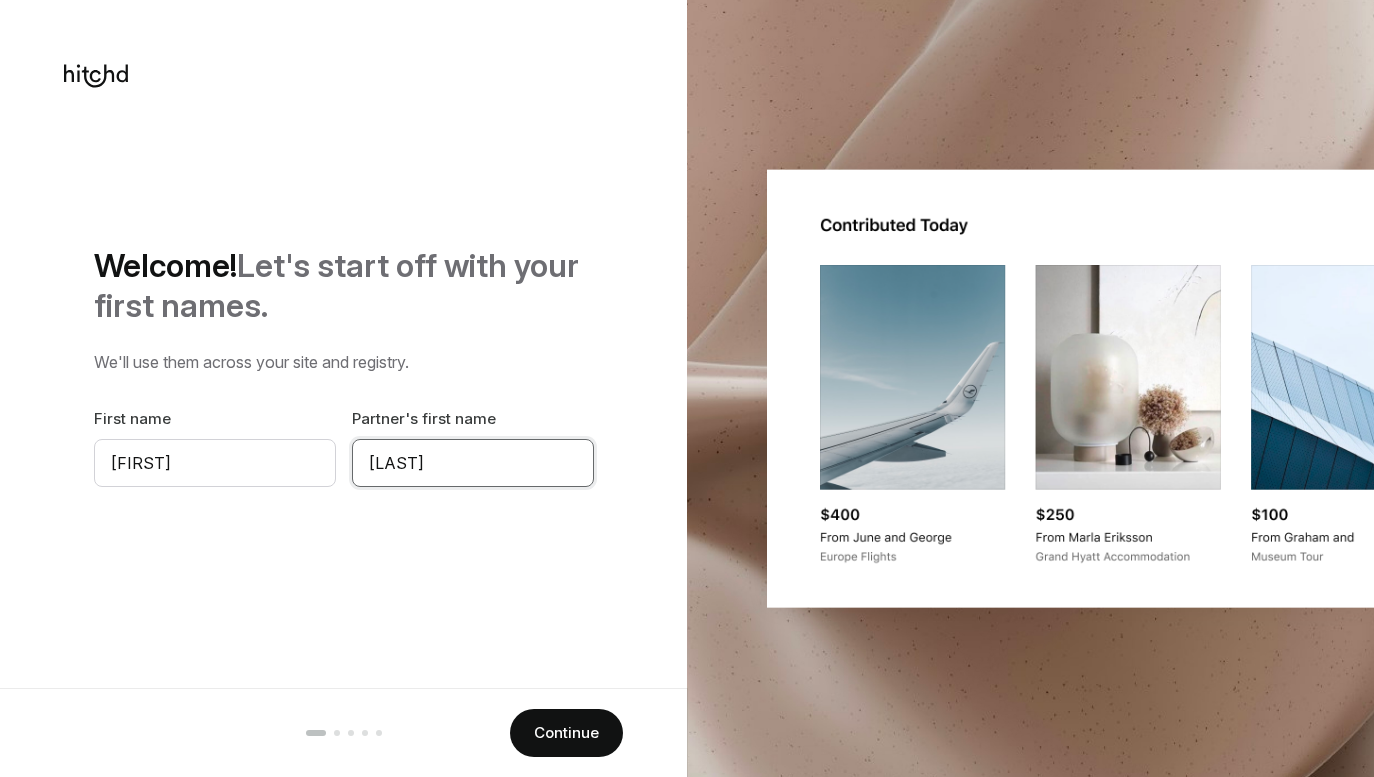 type on "[LAST]" 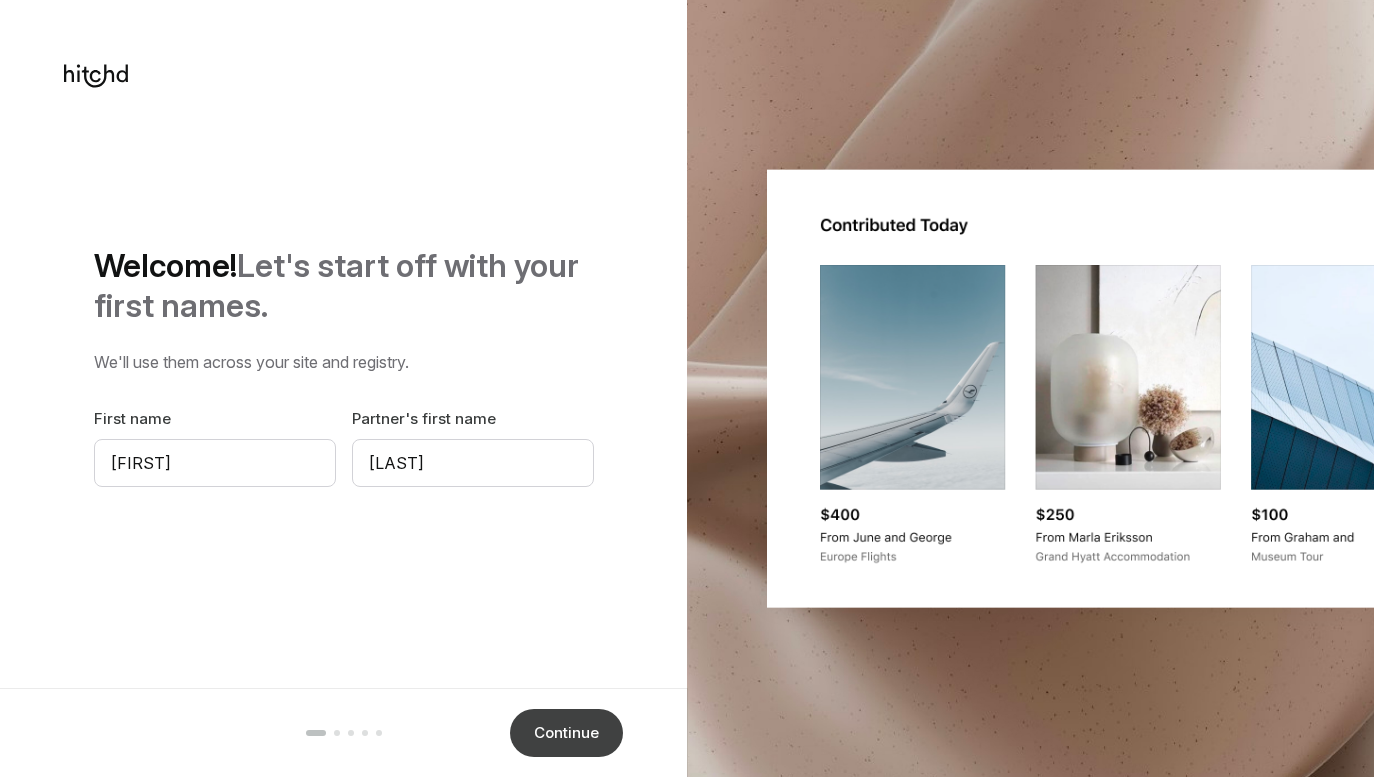 click on "Continue" at bounding box center [566, 733] 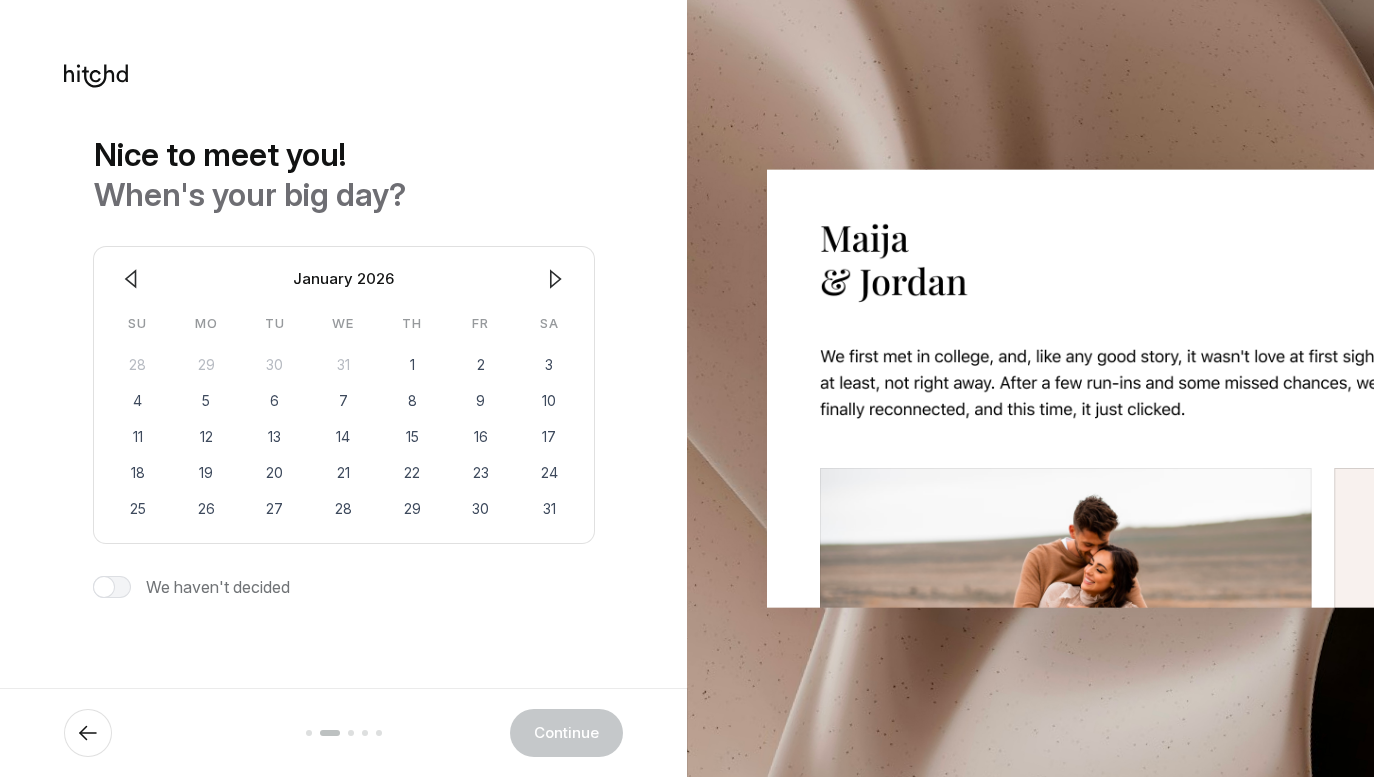 click at bounding box center (555, 279) 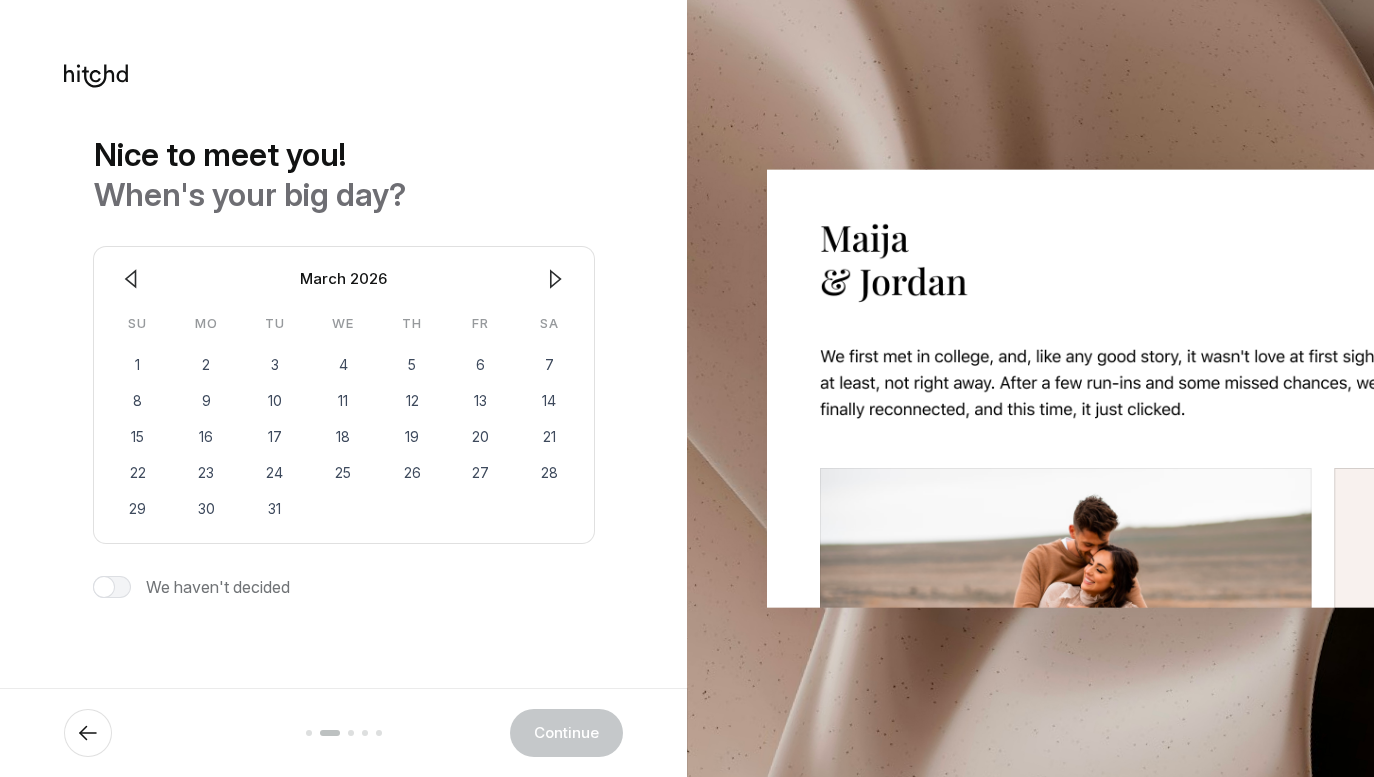 click at bounding box center [555, 279] 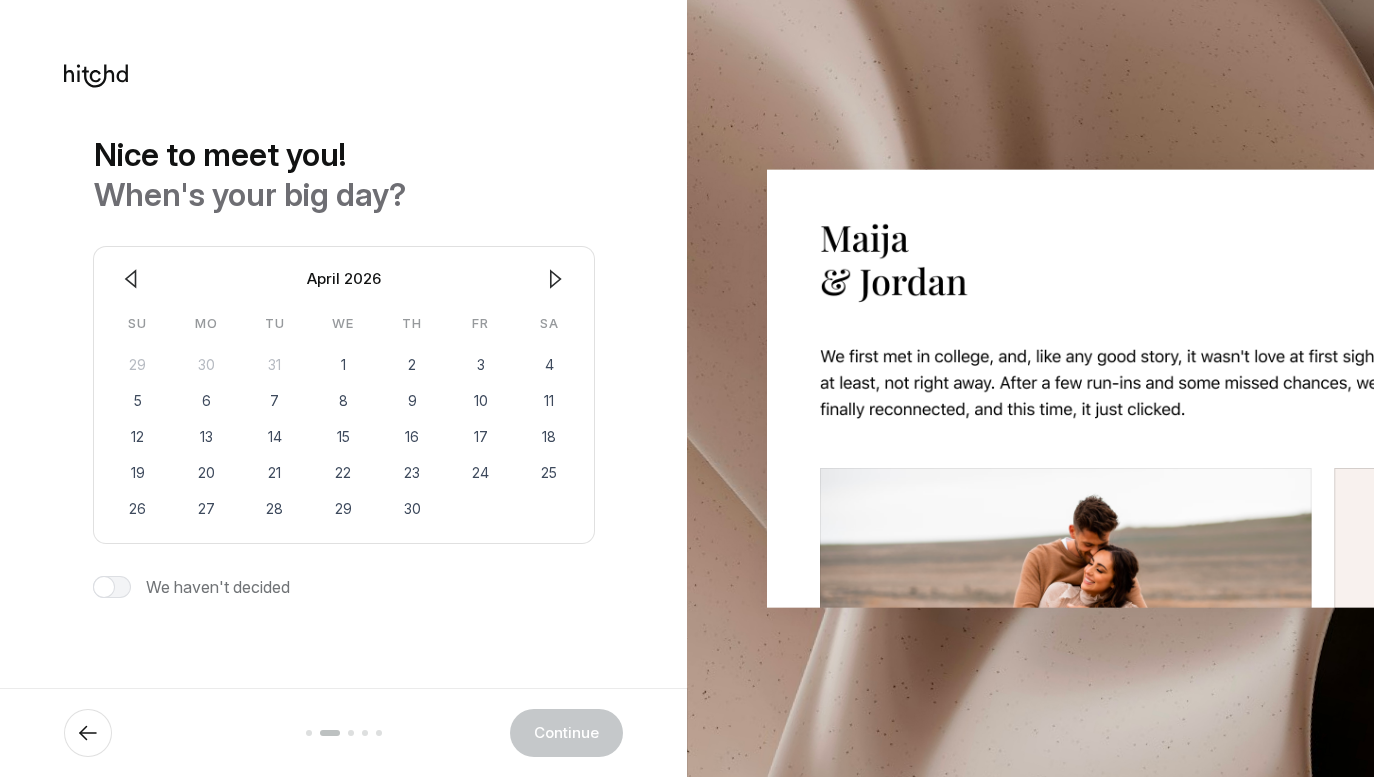 click at bounding box center [131, 279] 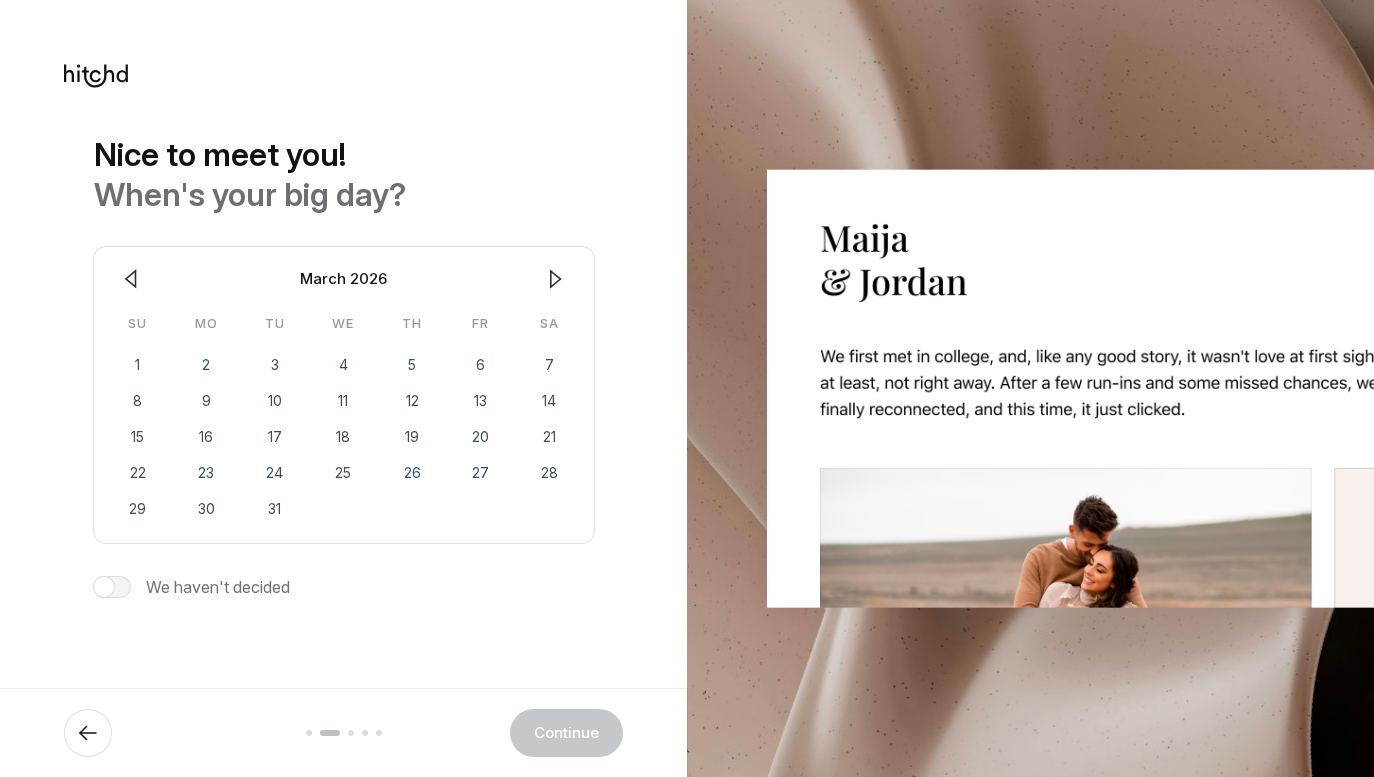 click at bounding box center [131, 279] 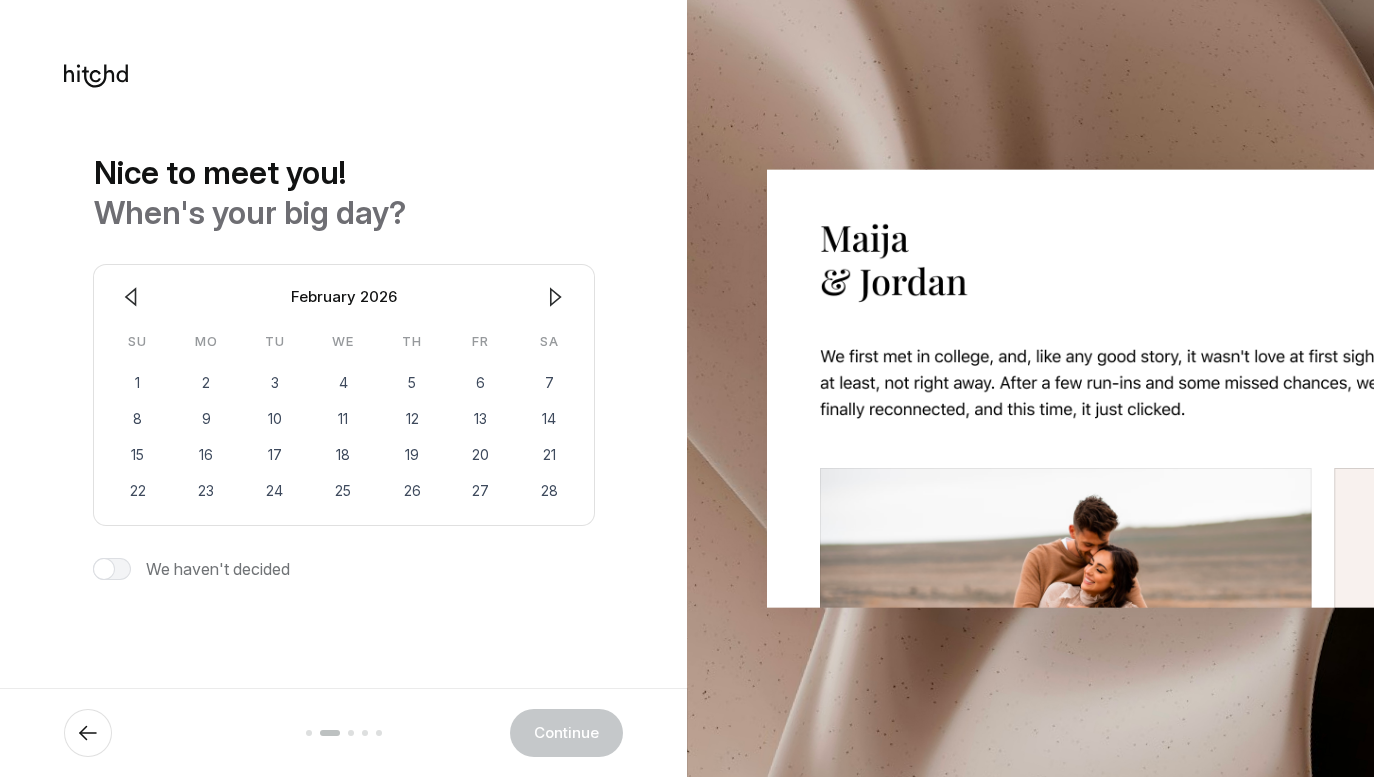 click on "February 2026" at bounding box center [344, 297] 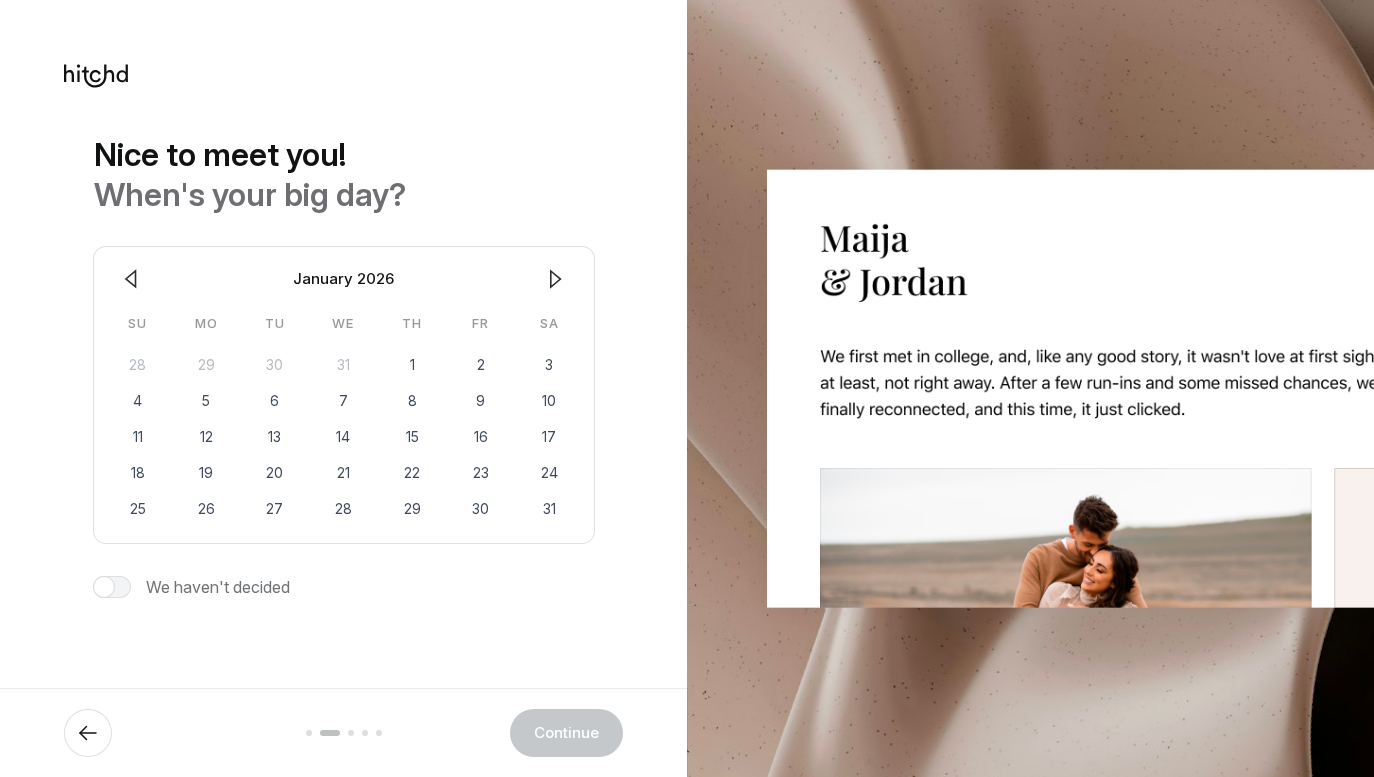 click at bounding box center (131, 279) 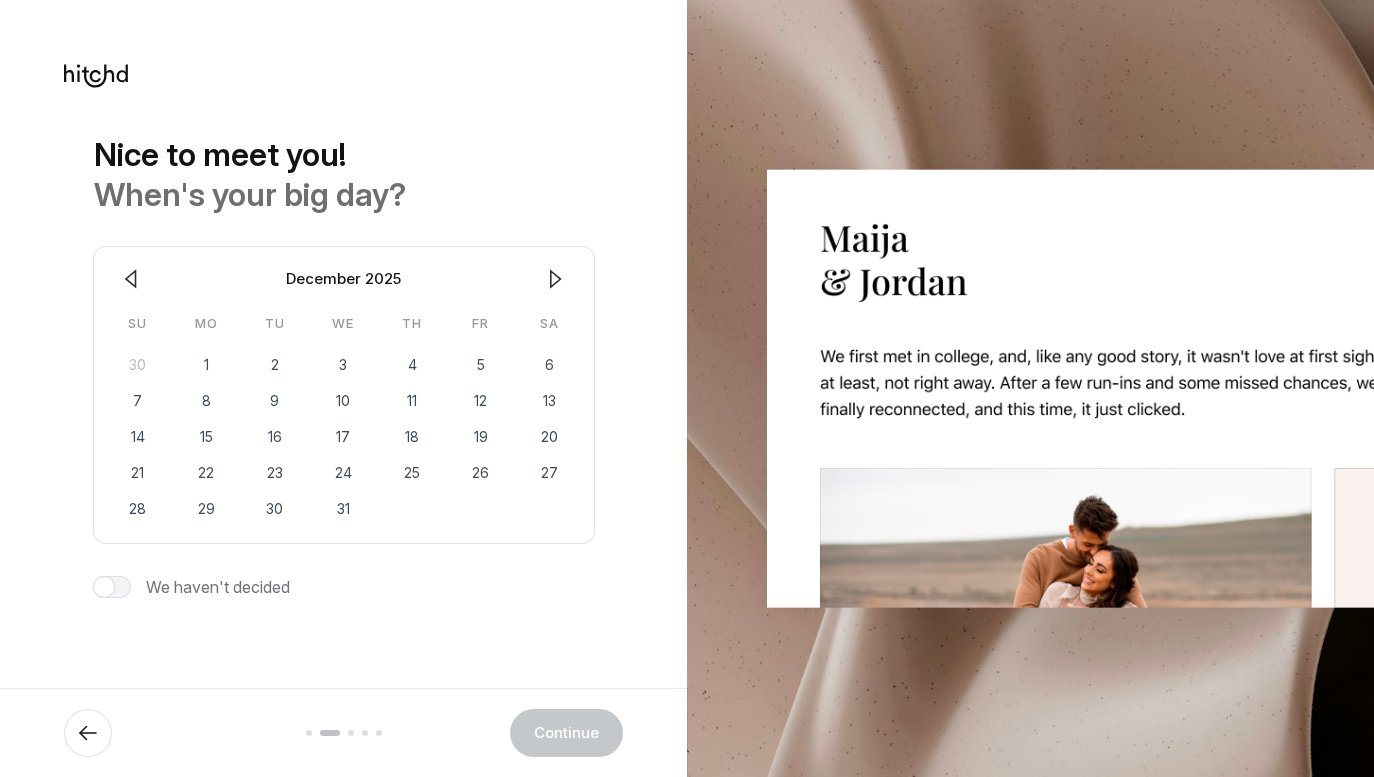 click at bounding box center [131, 279] 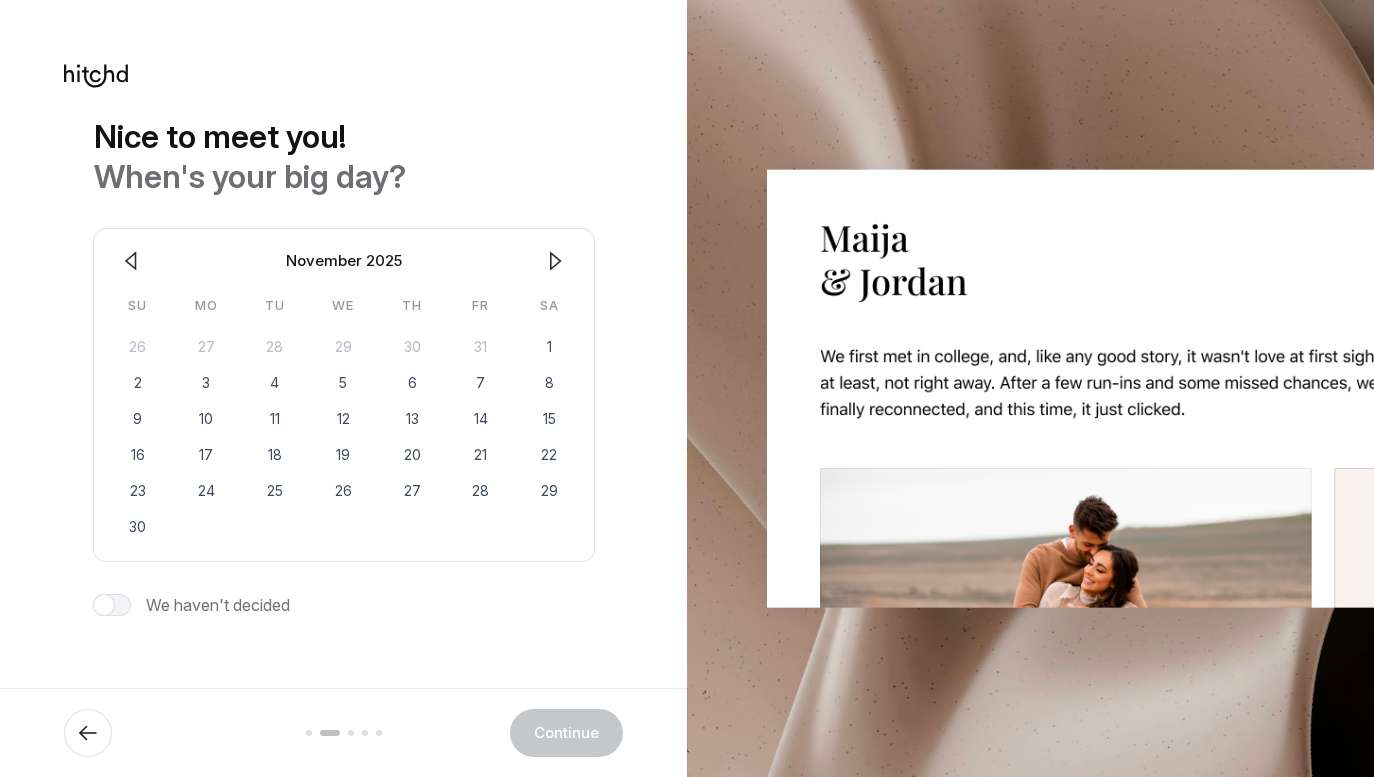 click on "November 2025" at bounding box center (344, 261) 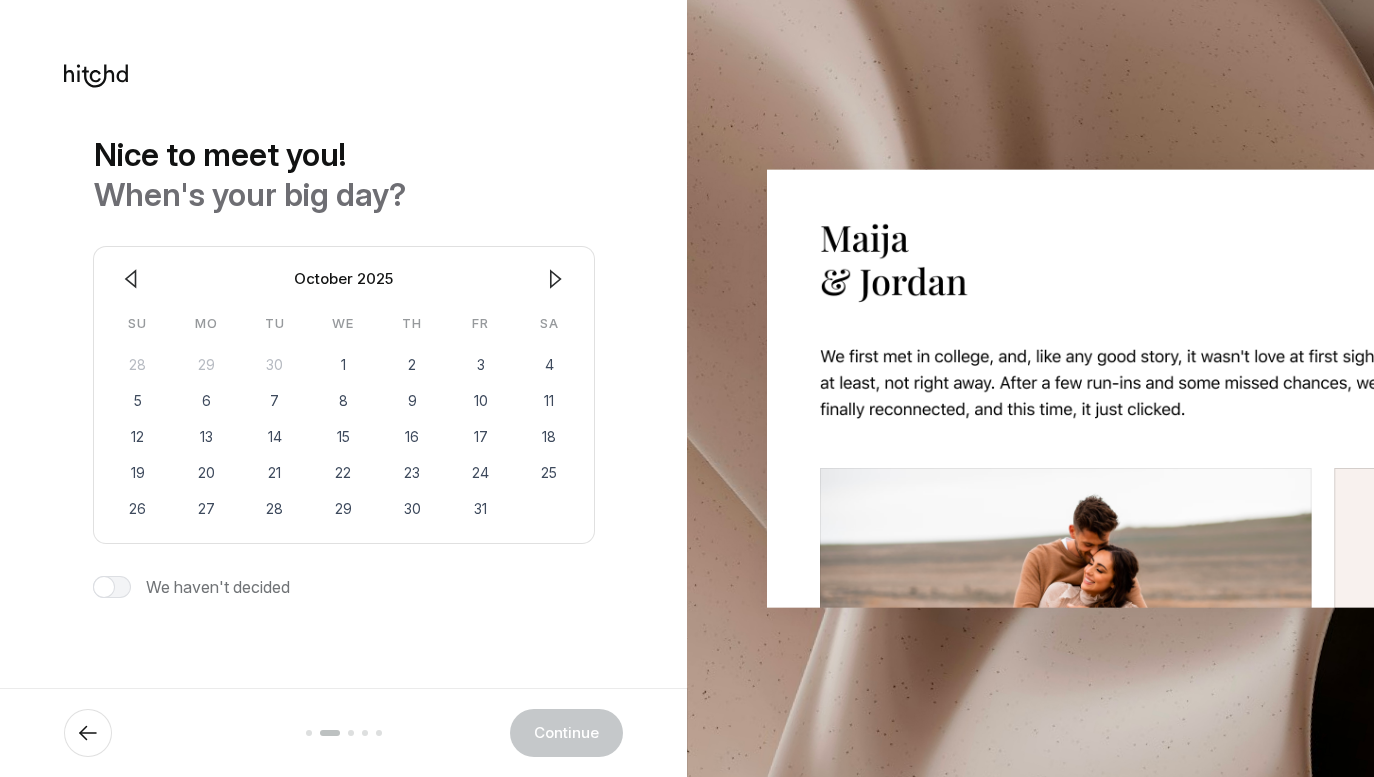 click at bounding box center [131, 279] 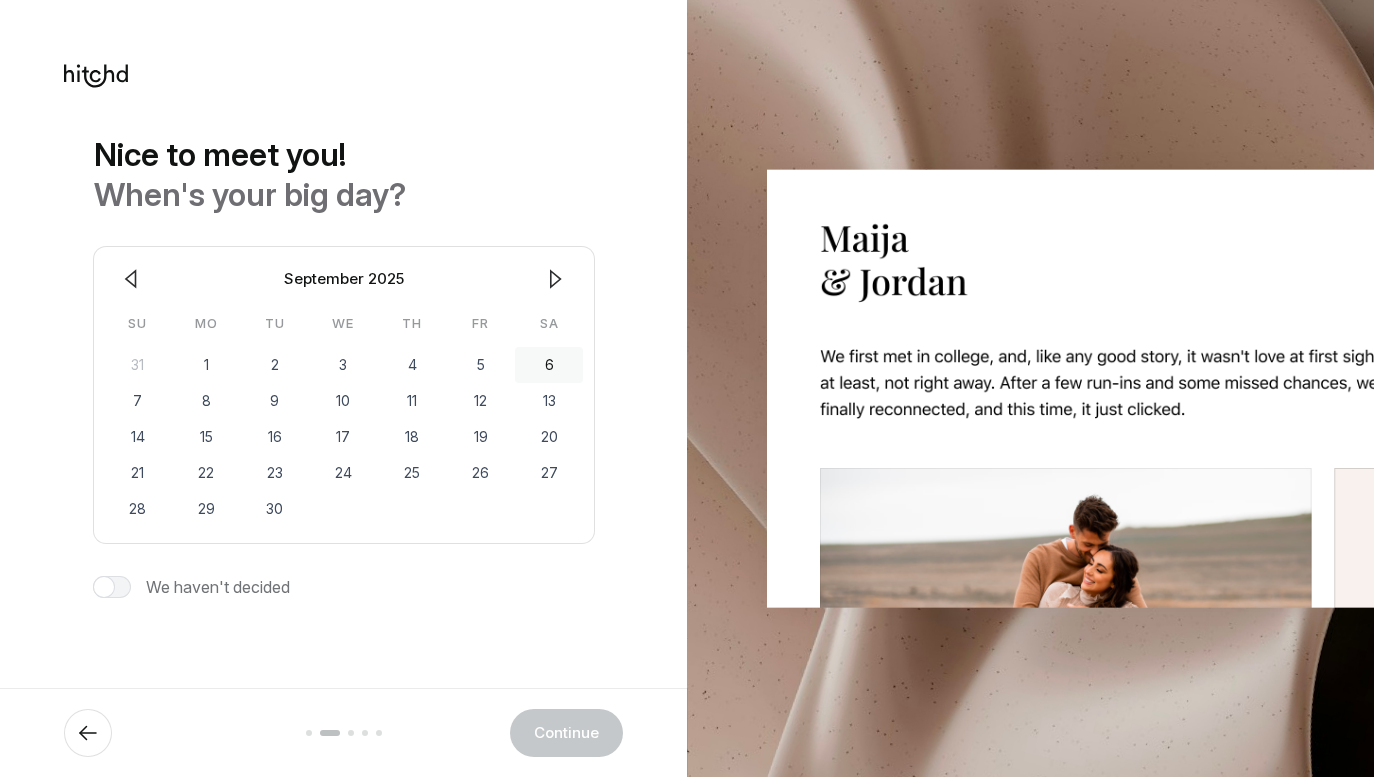 click on "6" at bounding box center [549, 365] 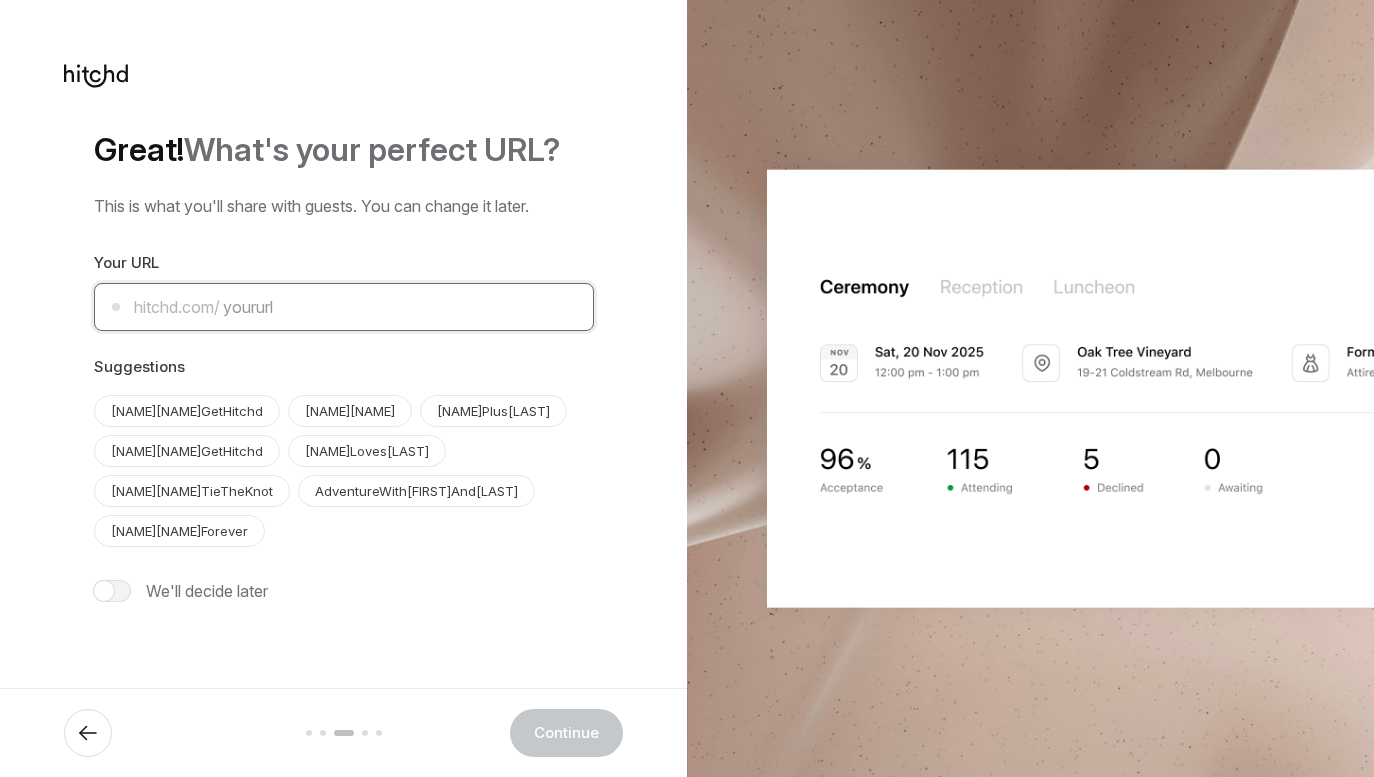 click at bounding box center (344, 307) 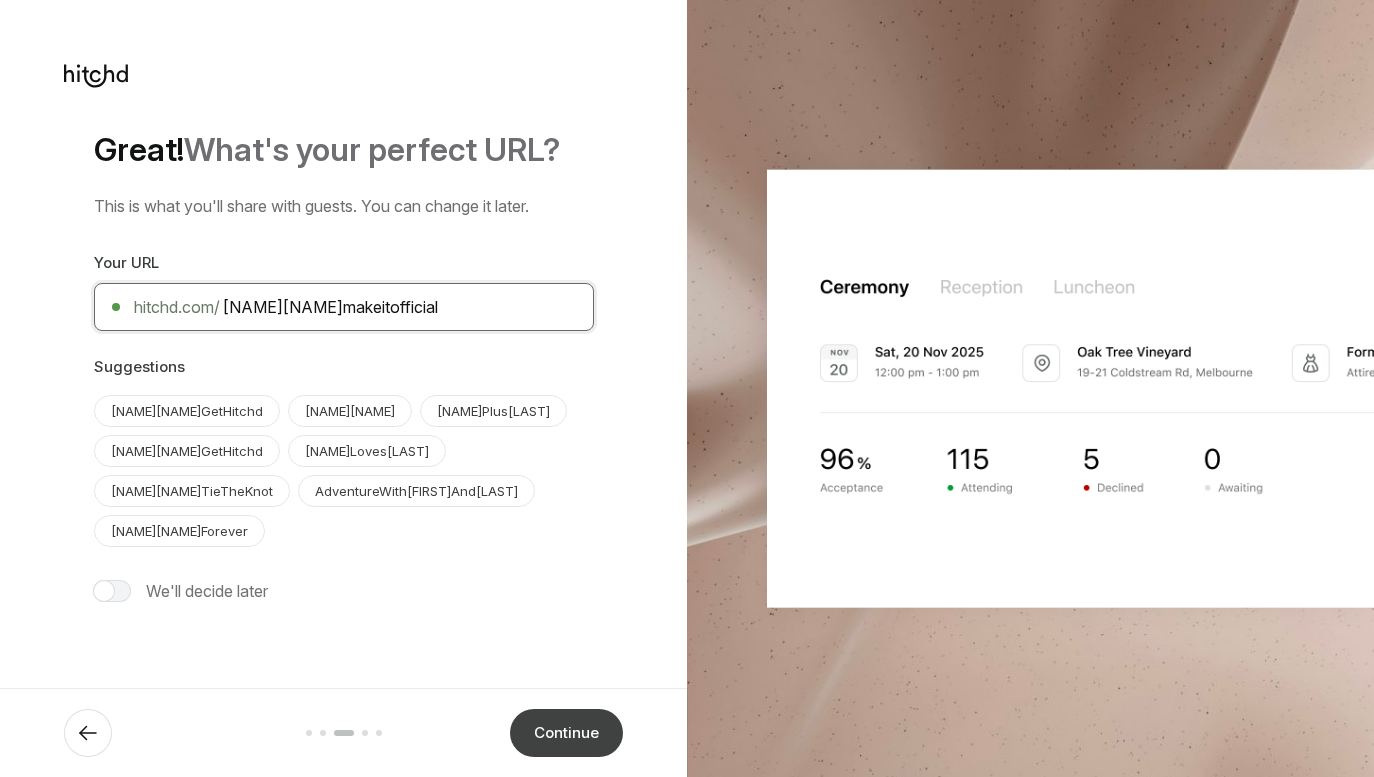 type on "[NAME][NAME]makeitofficial" 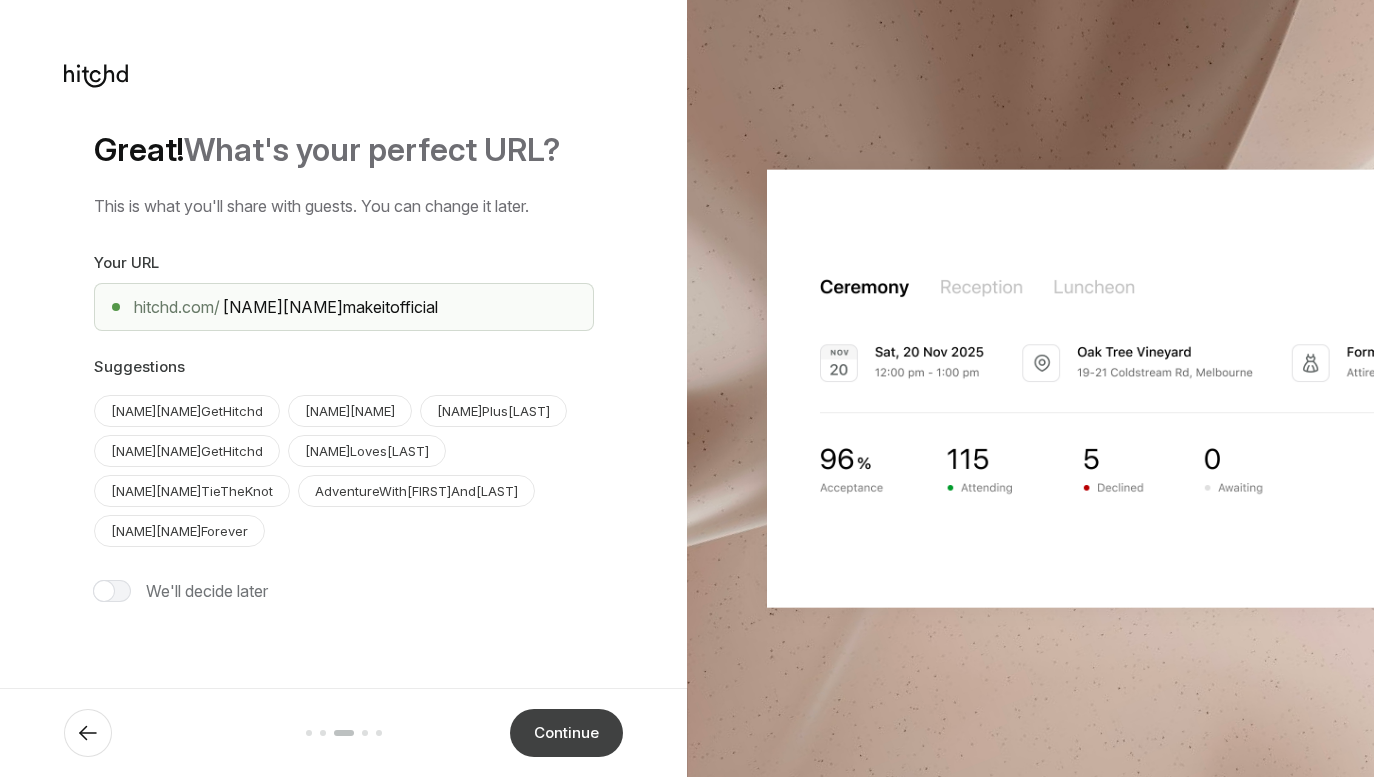 click on "Continue" at bounding box center (566, 733) 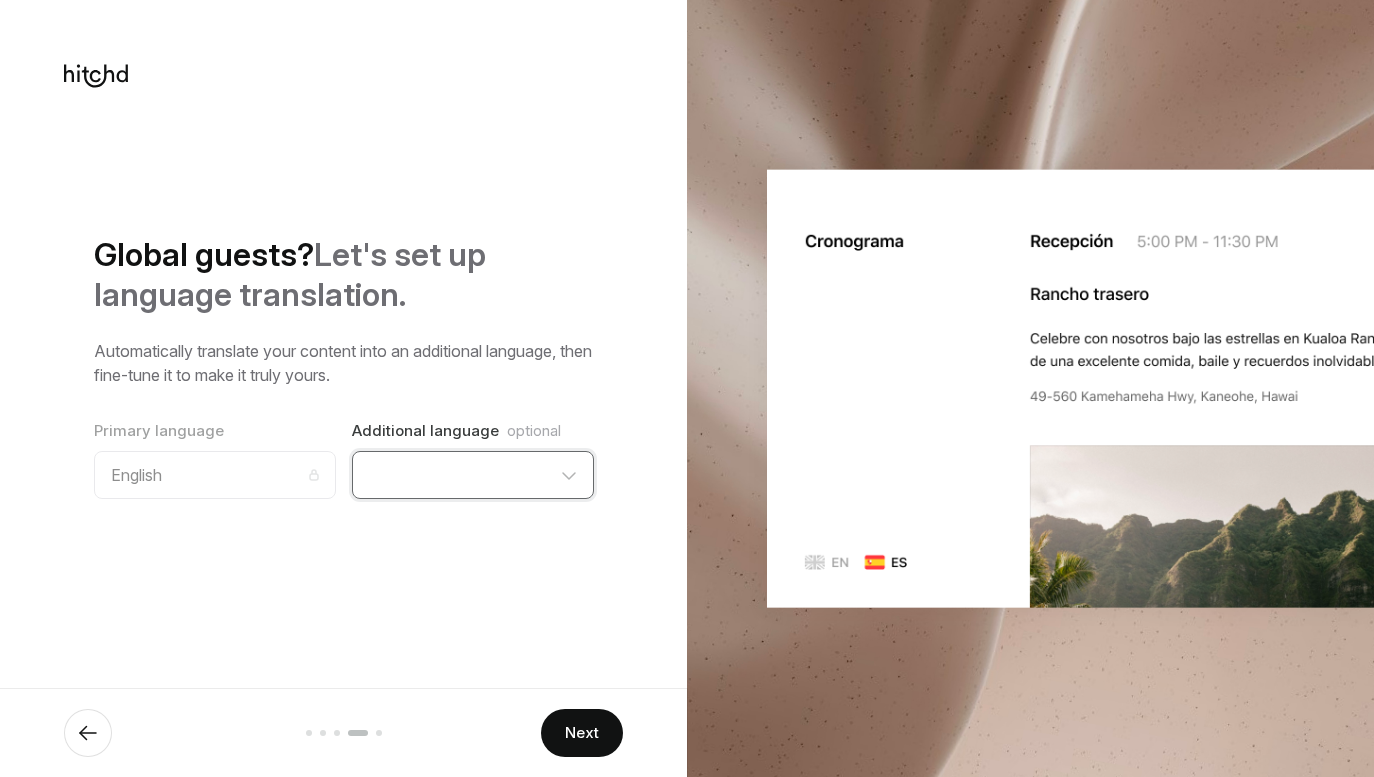 click on "Czech
Dutch
Danish
Estonian
Finnish
French
German
Greek
Hungarian
Italian
Latvian
Lithuanian
Luxembourgish
Norwegian
Polish
Portuguese
Slovak
Slovenian
Spanish
Swedish" at bounding box center [473, 475] 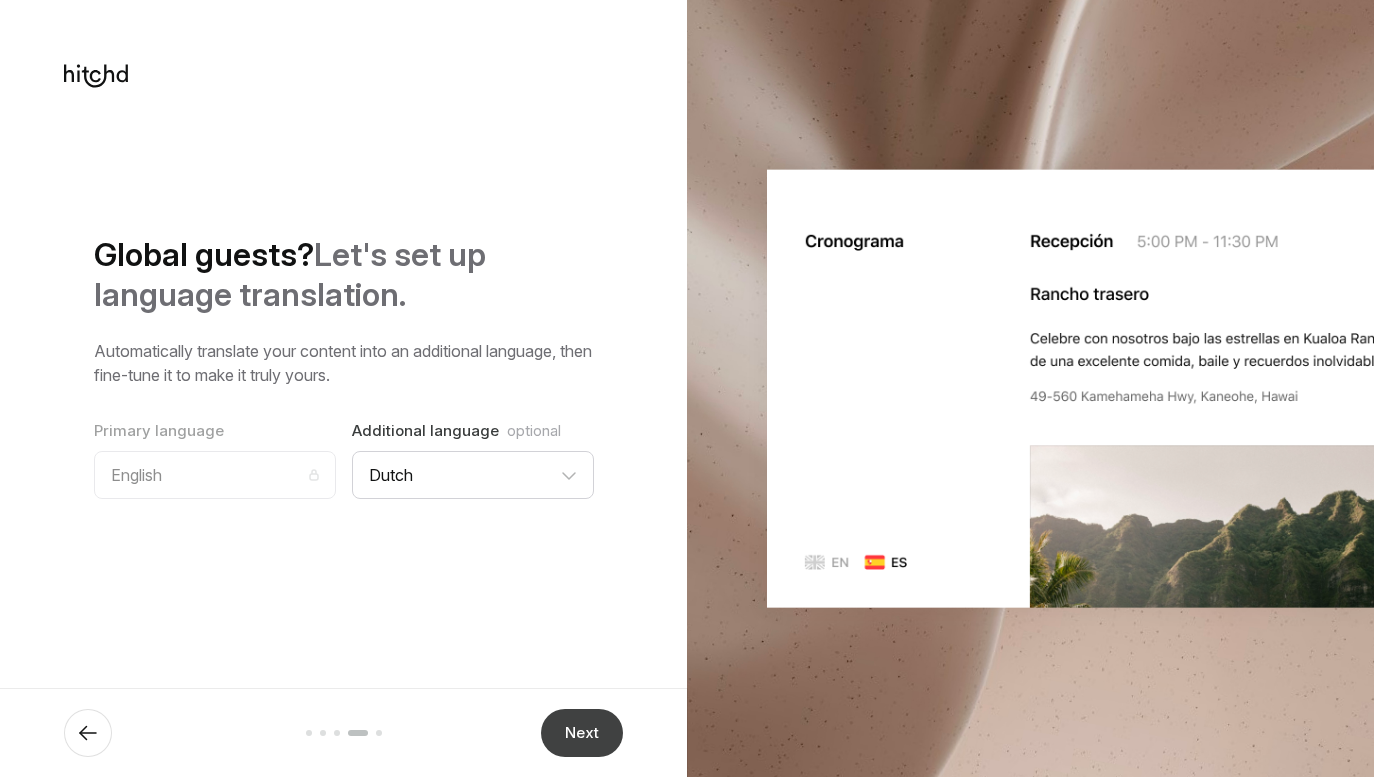 click on "Next" at bounding box center [582, 733] 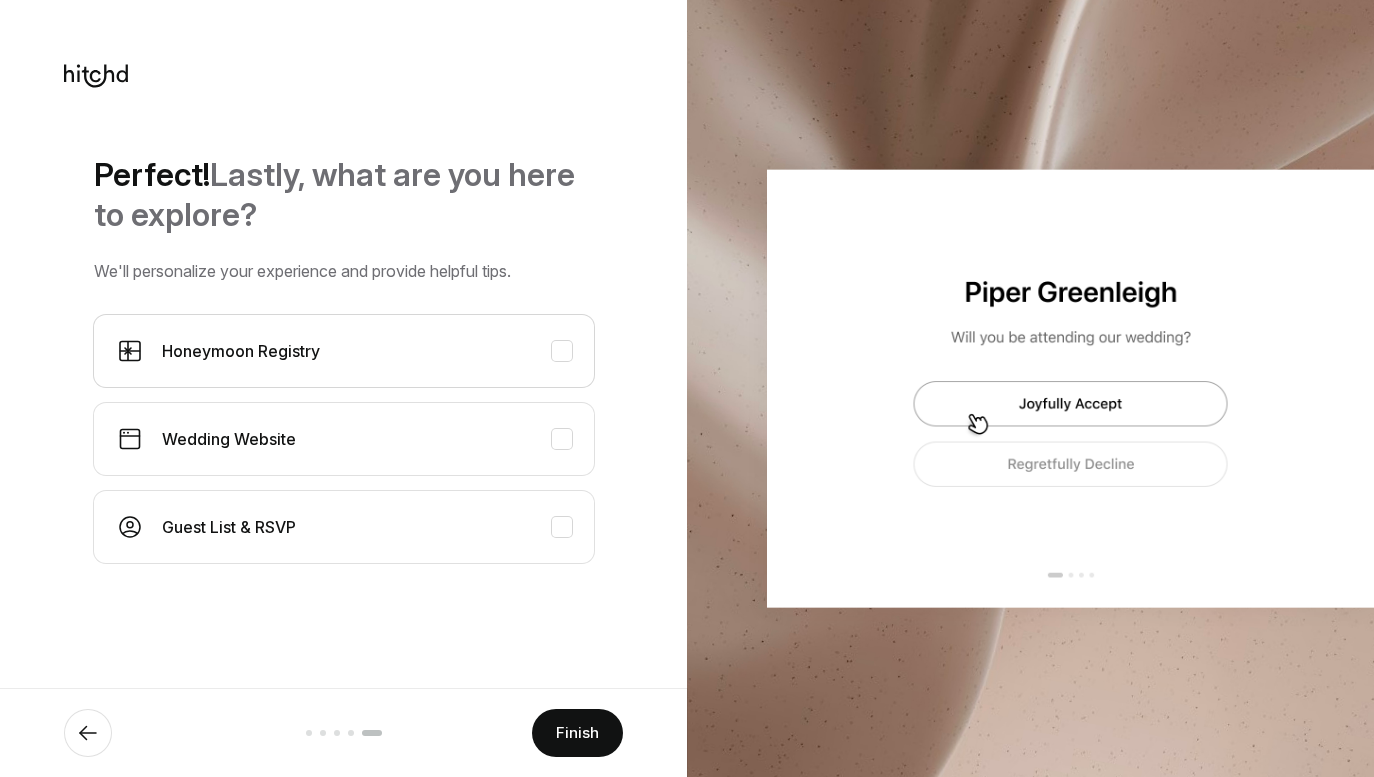 click at bounding box center [562, 351] 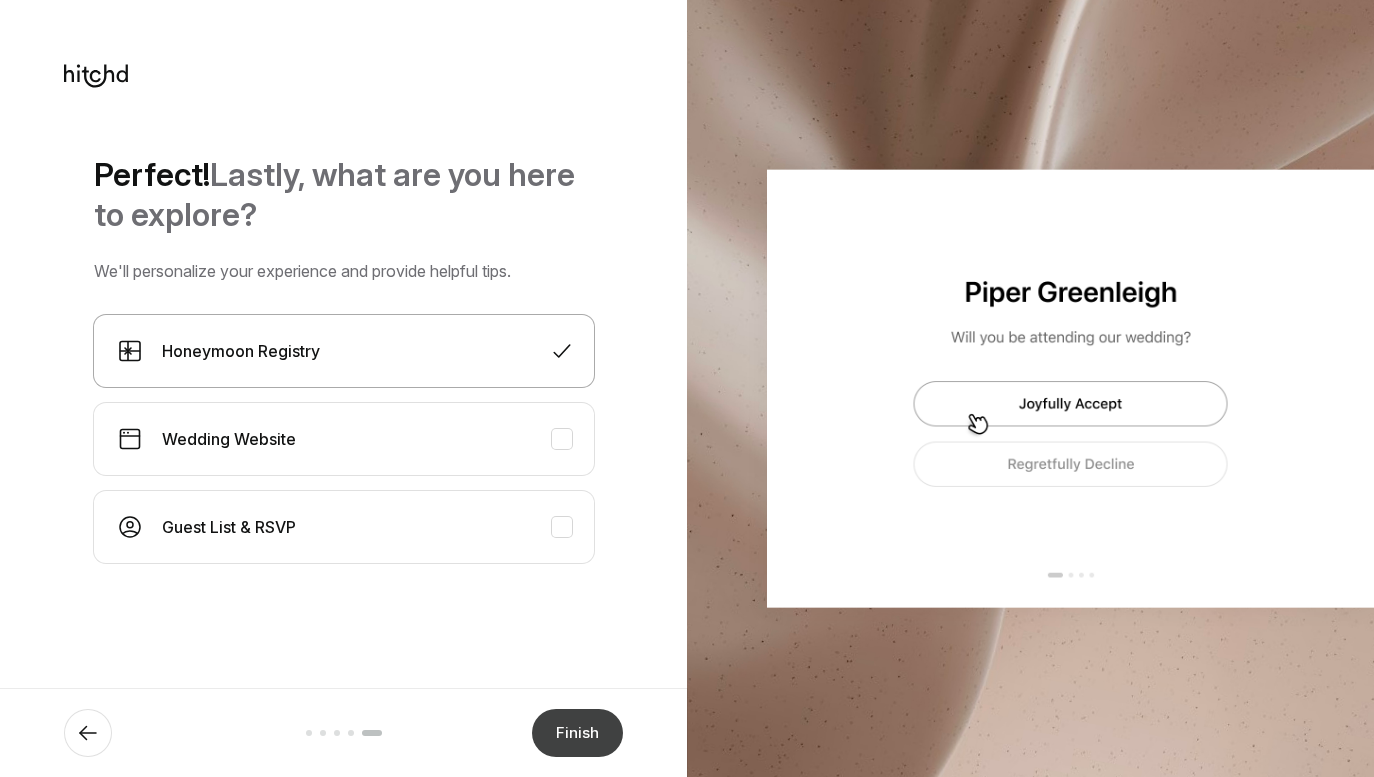 click on "Finish" at bounding box center (577, 733) 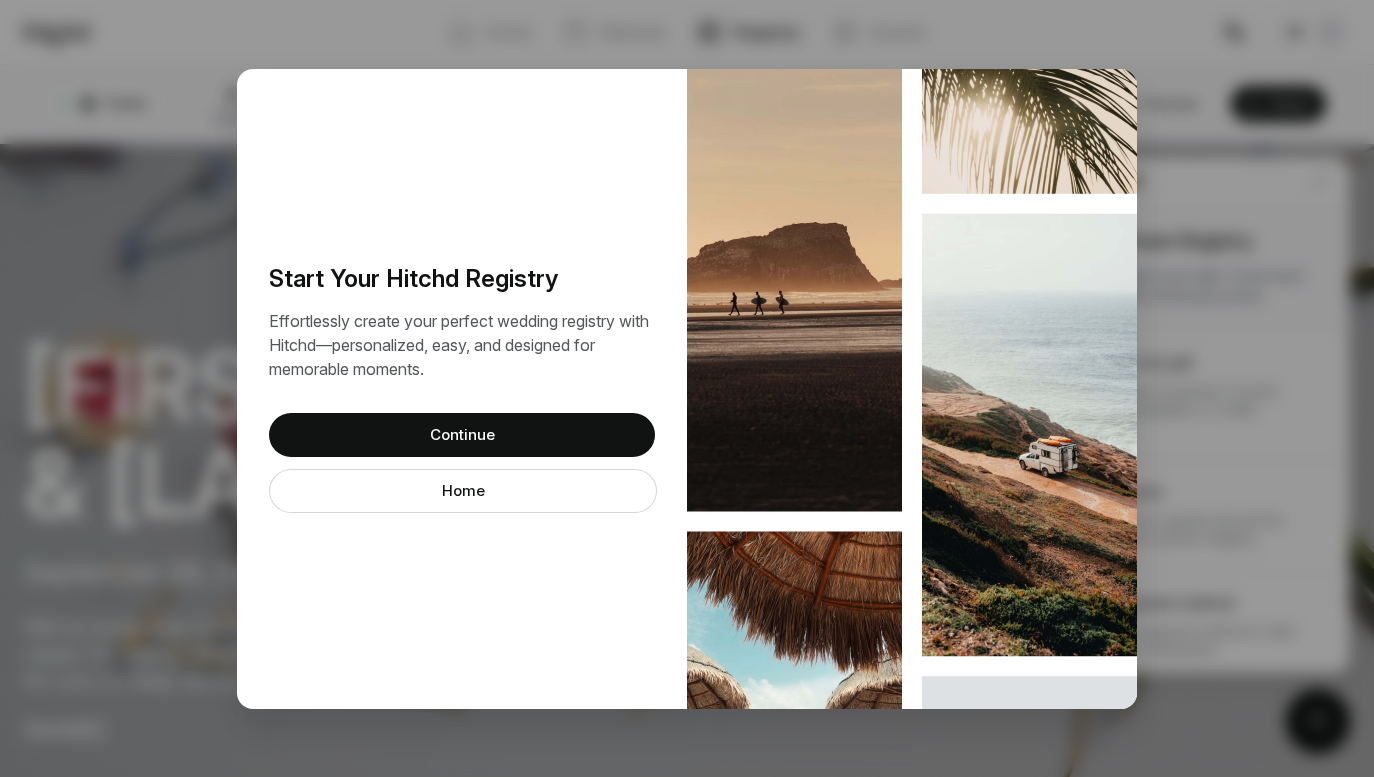 click on "Home" at bounding box center [463, 491] 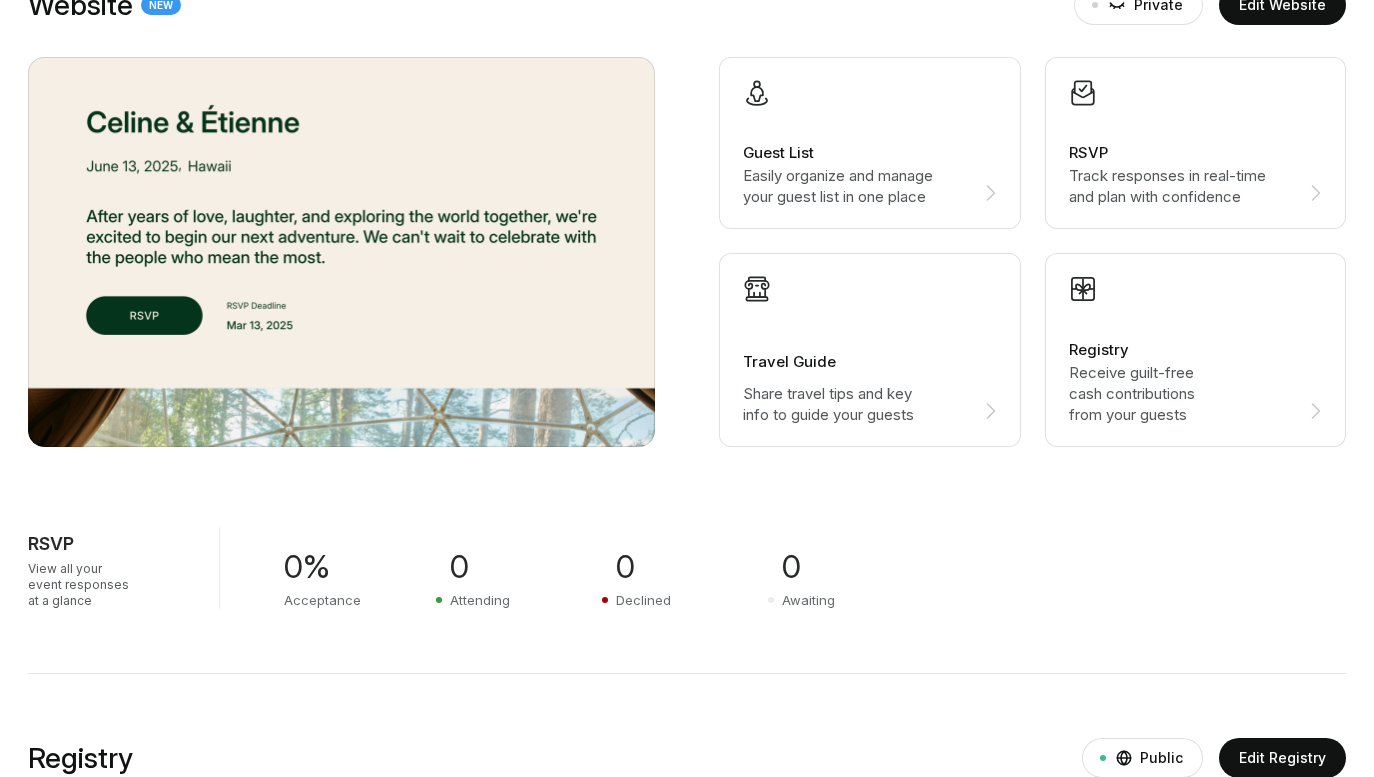 scroll, scrollTop: 328, scrollLeft: 0, axis: vertical 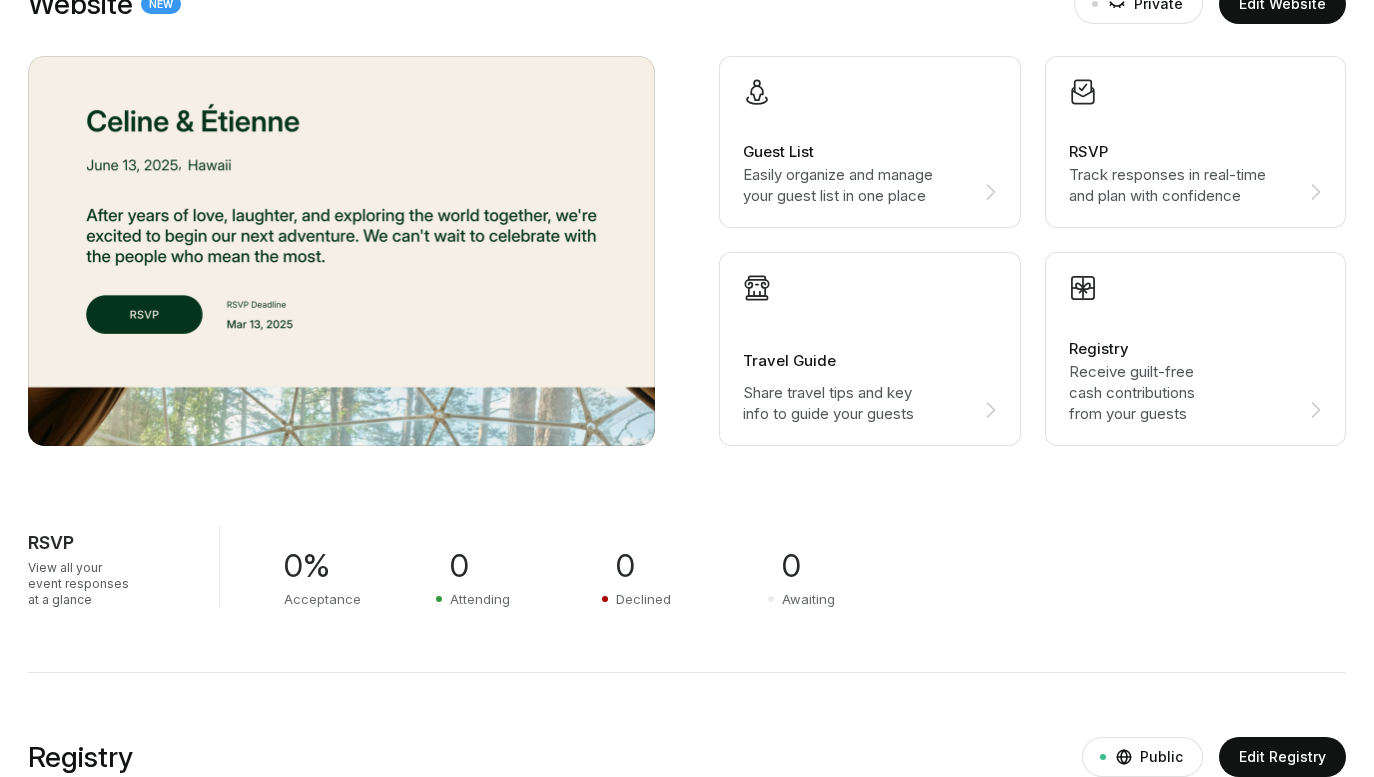 click on "Receive guilt-free cash contributions from your guests" at bounding box center (858, 185) 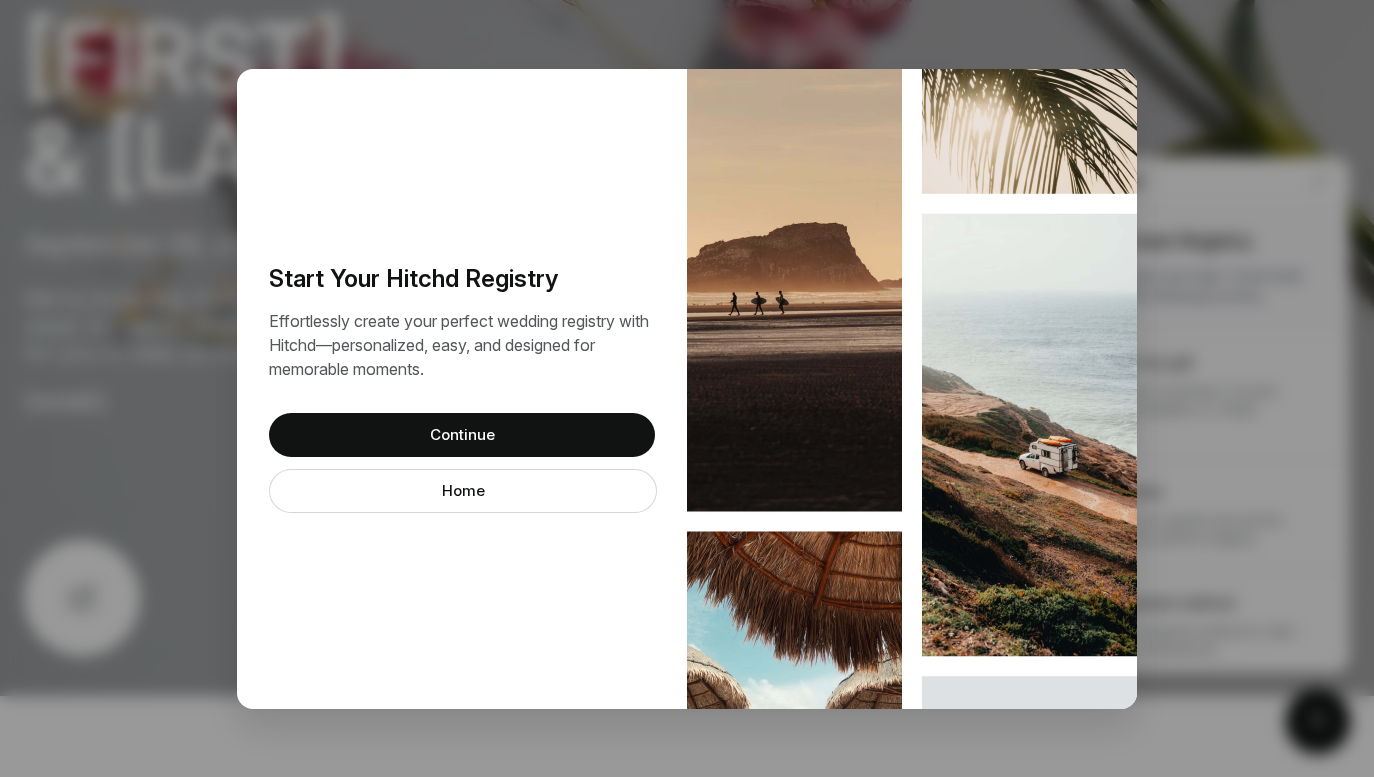 click on "Continue" at bounding box center (462, 435) 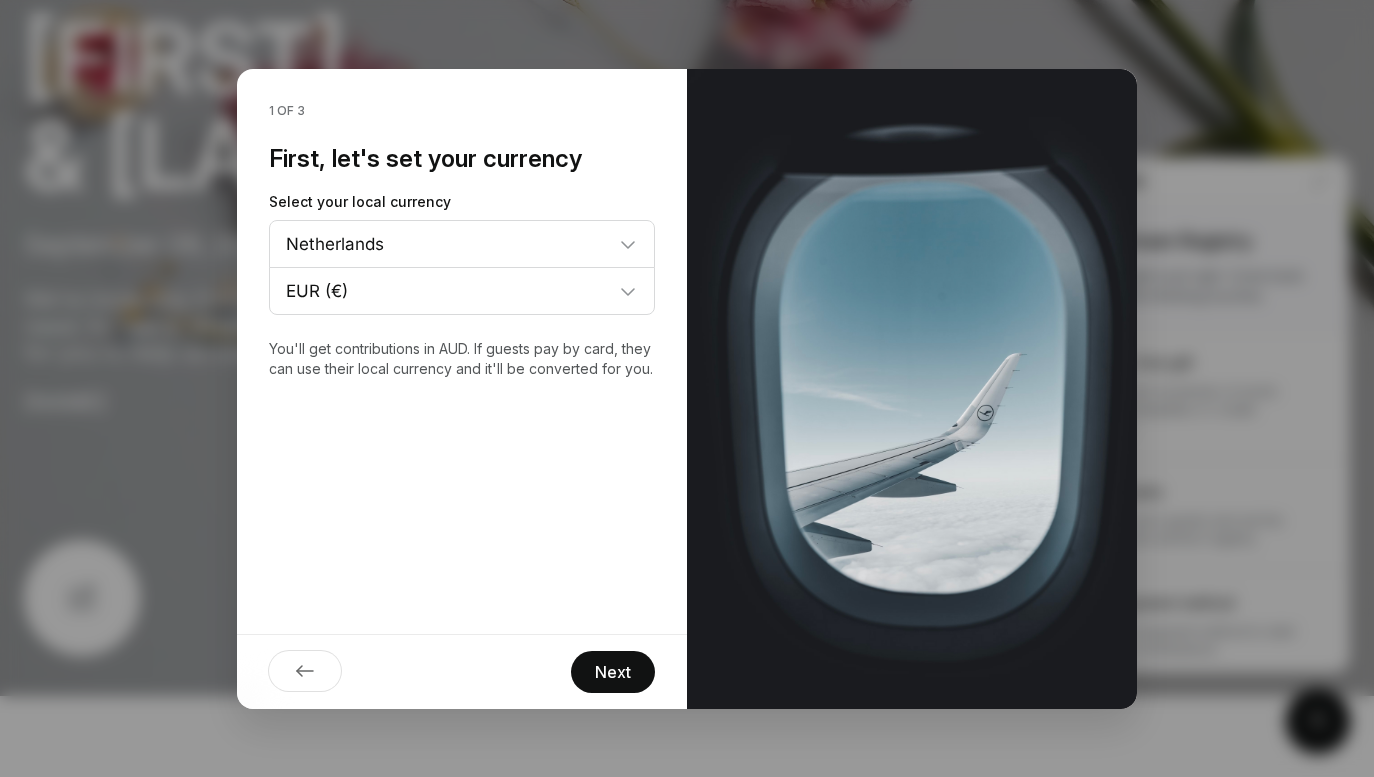 click on "Next" at bounding box center [613, 672] 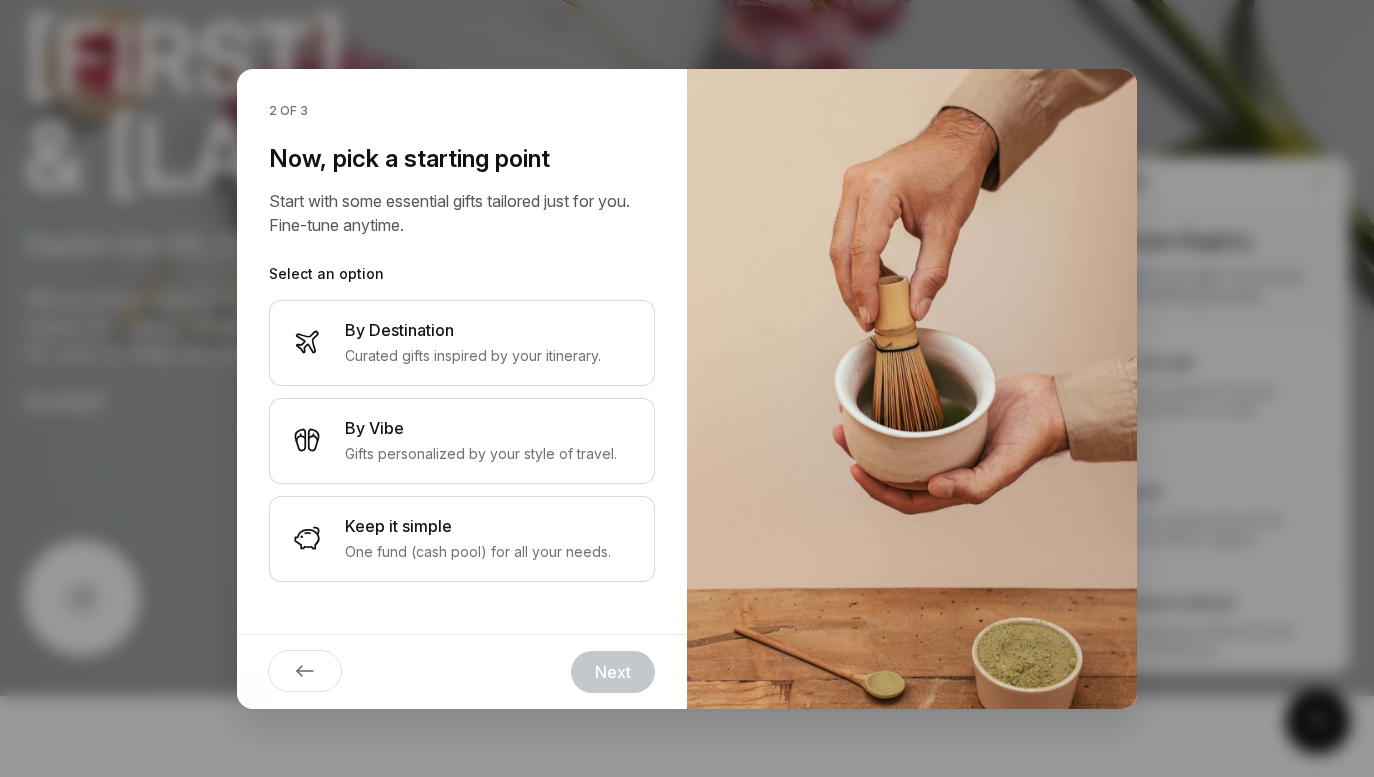 click on "2 of 3
Now, pick a starting point
Start with some essential gifts tailored just for you. Fine-tune anytime.
Select an option
By Destination
Curated gifts inspired by your itinerary.
By Vibe
Gifts personalized by your style of travel.
Keep it simple
One fund (cash pool) for all your needs.
Next" at bounding box center (687, 388) 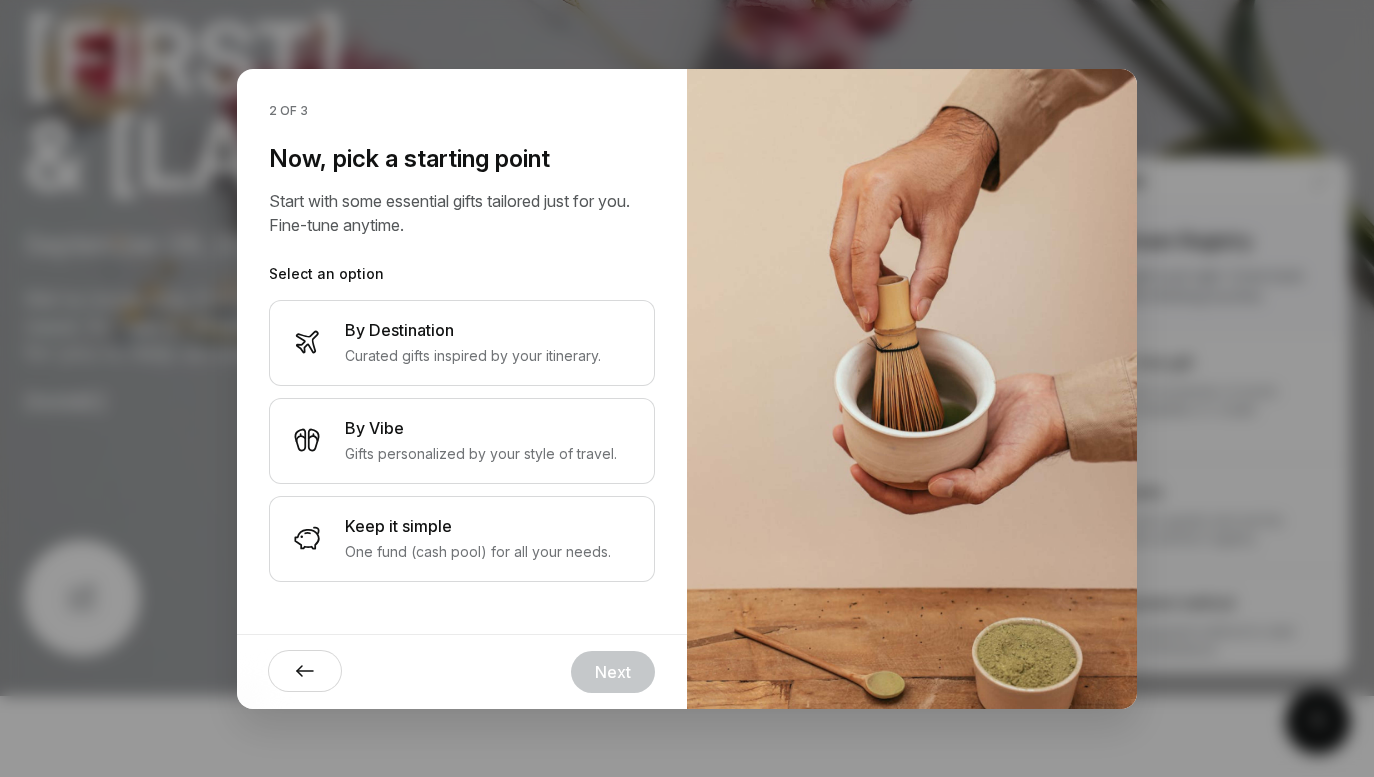click at bounding box center [305, 671] 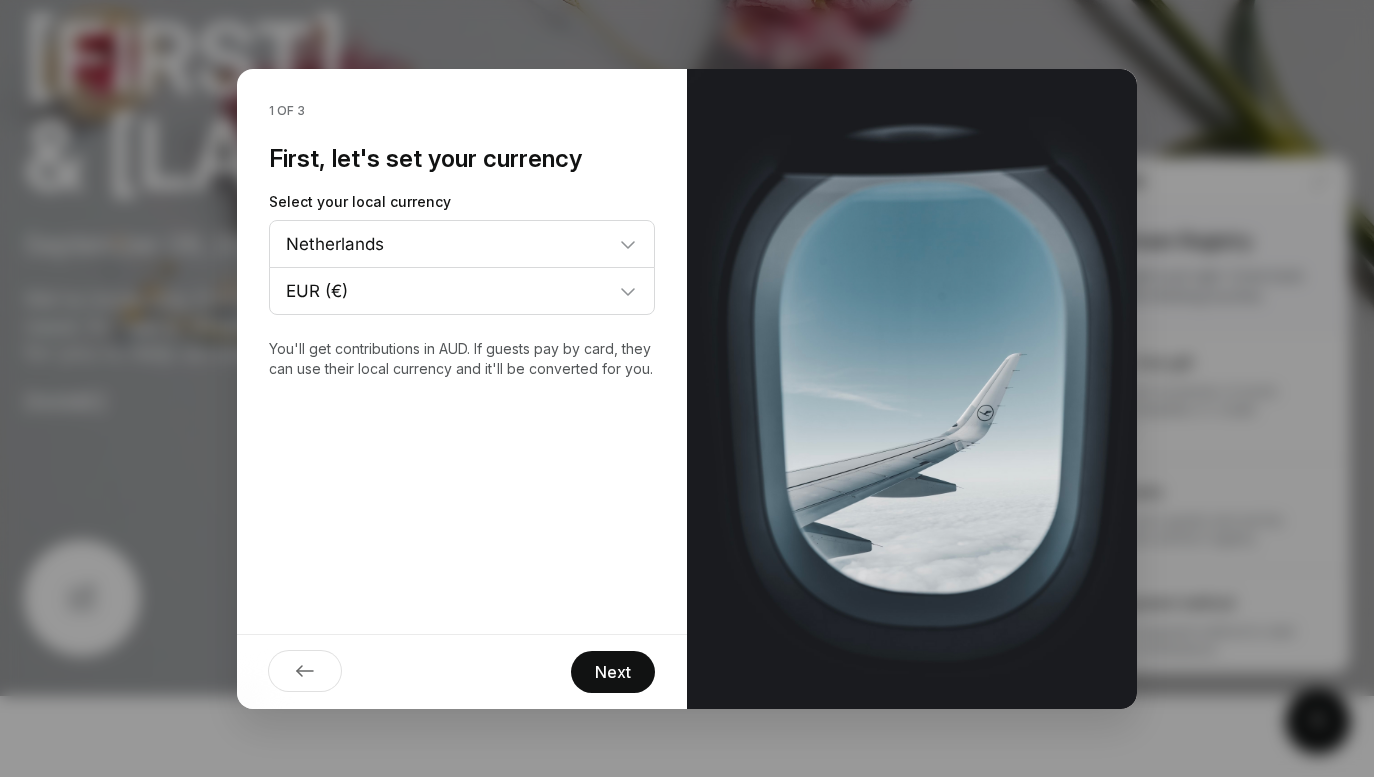 click at bounding box center (305, 671) 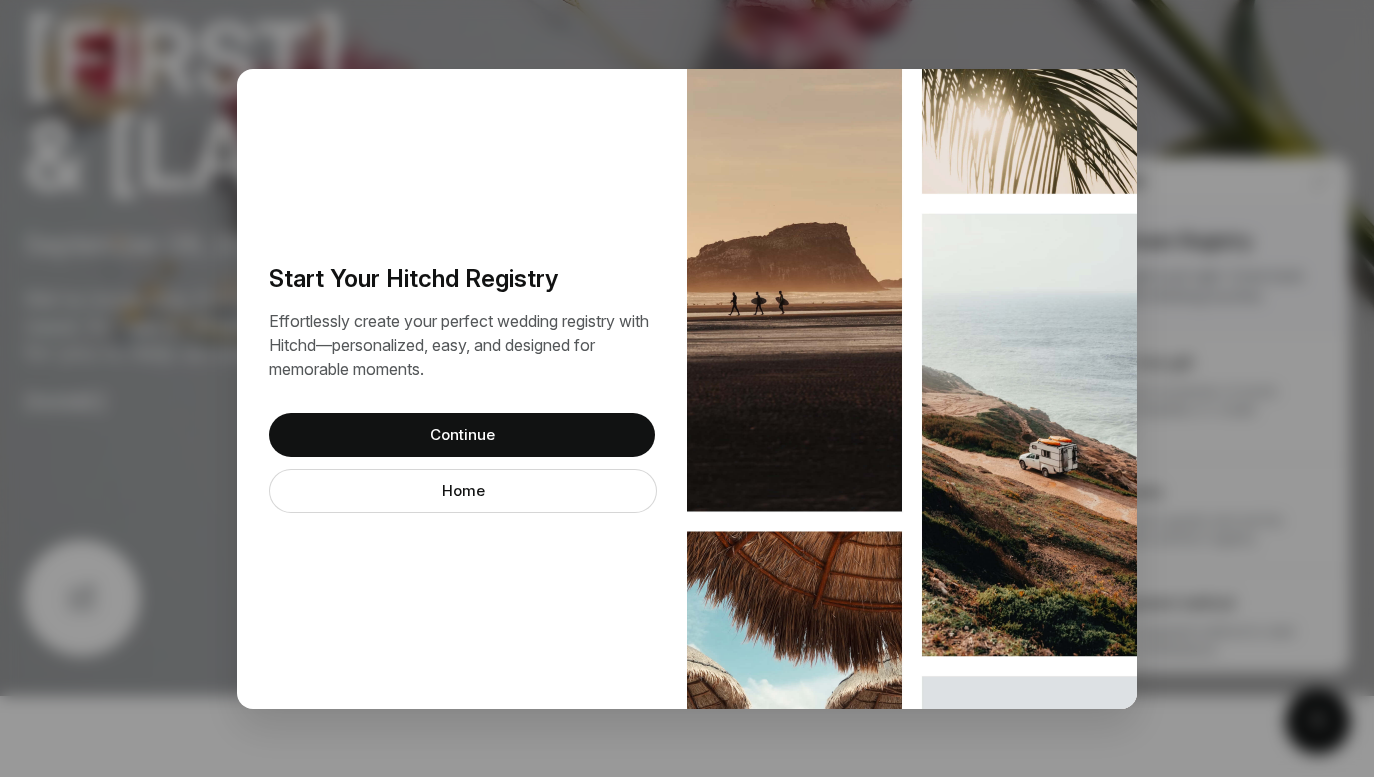 click on "Start Your Hitchd Registry
Effortlessly create your perfect wedding registry with Hitchd—personalized, easy, and designed for
memorable moments.
Continue
Home" at bounding box center (687, 388) 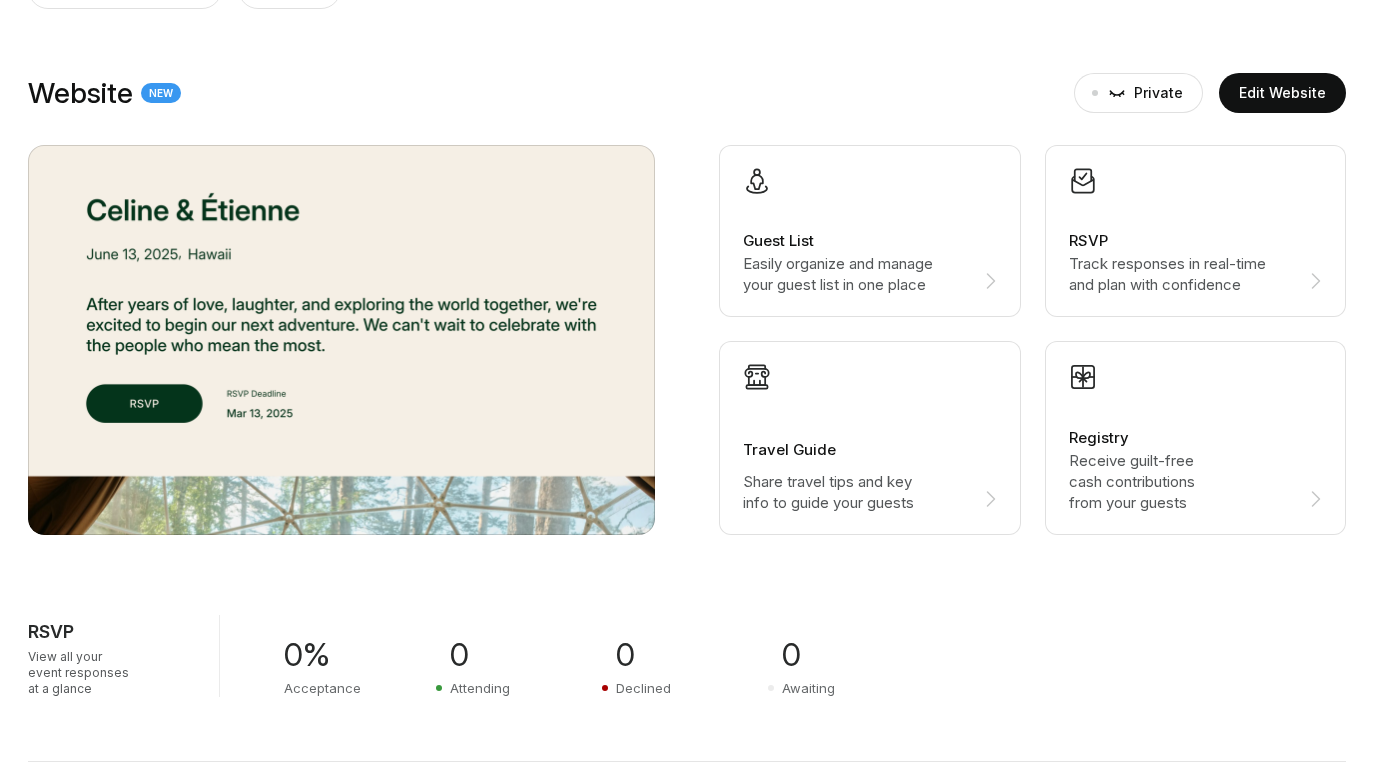 scroll, scrollTop: 0, scrollLeft: 0, axis: both 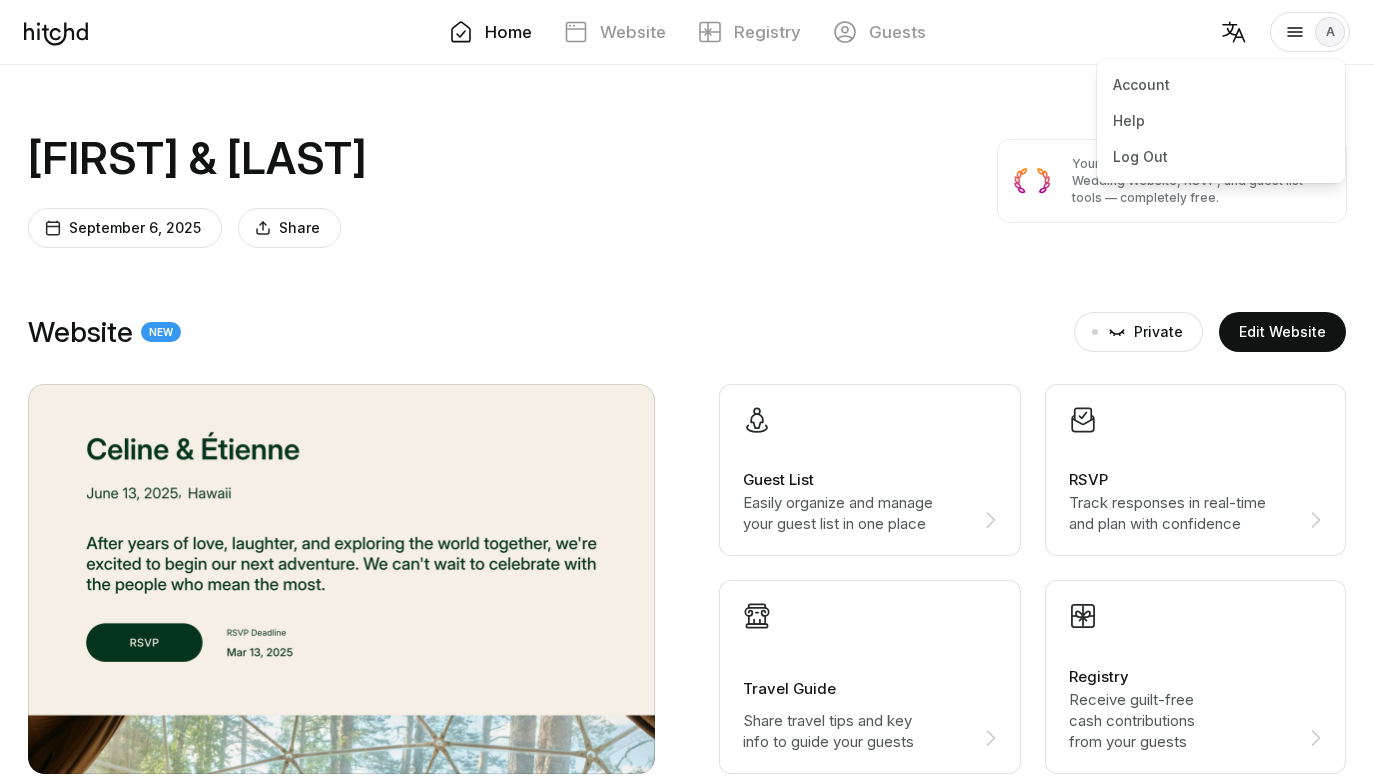 click on "A" at bounding box center (1330, 32) 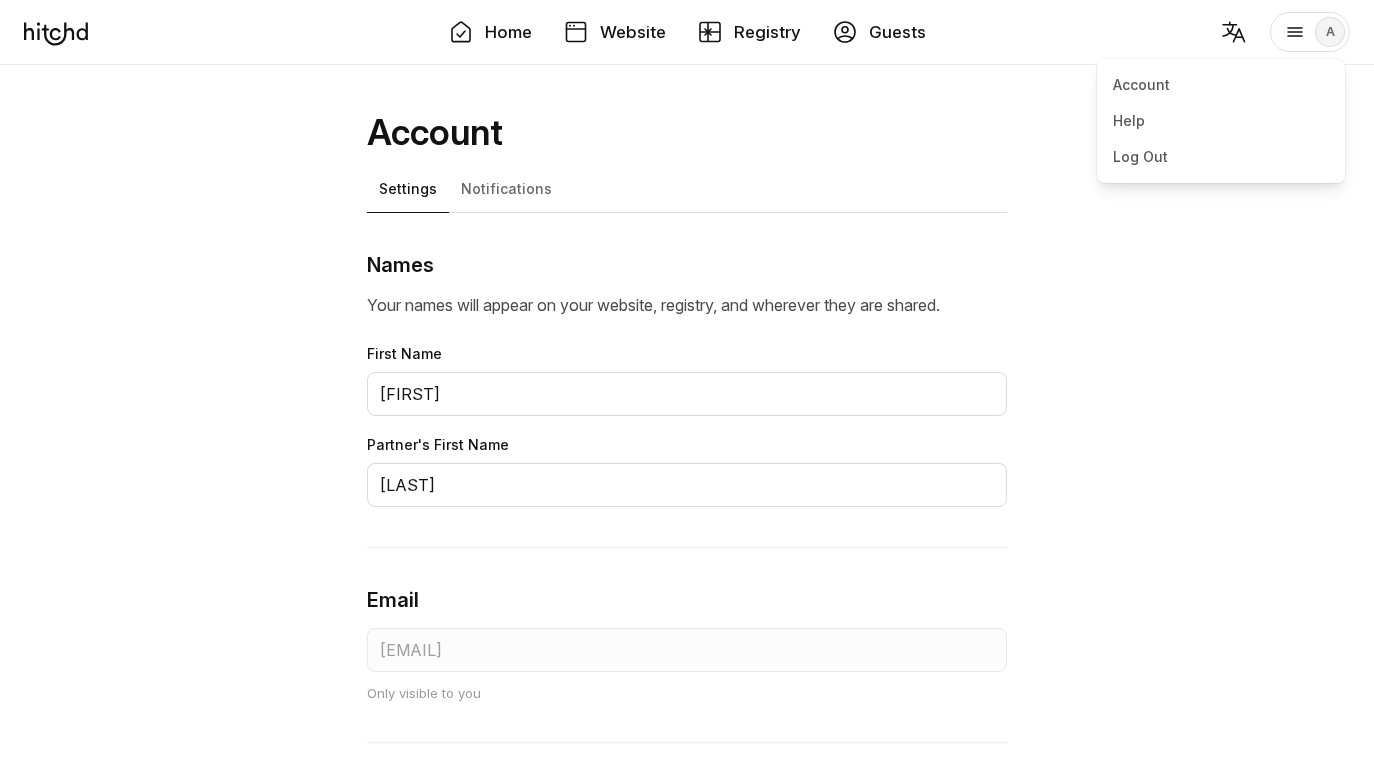click on "A" at bounding box center (1330, 32) 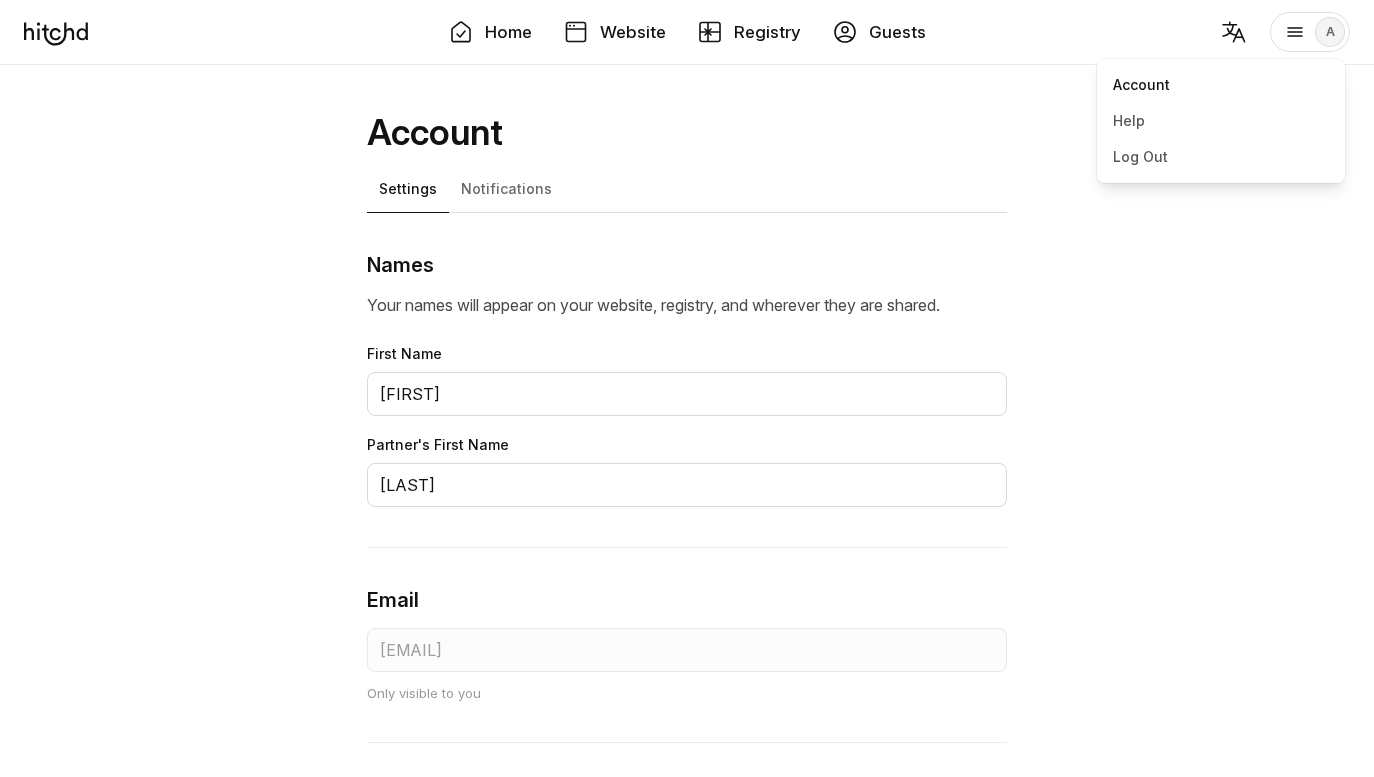 click on "Account" at bounding box center [1221, 85] 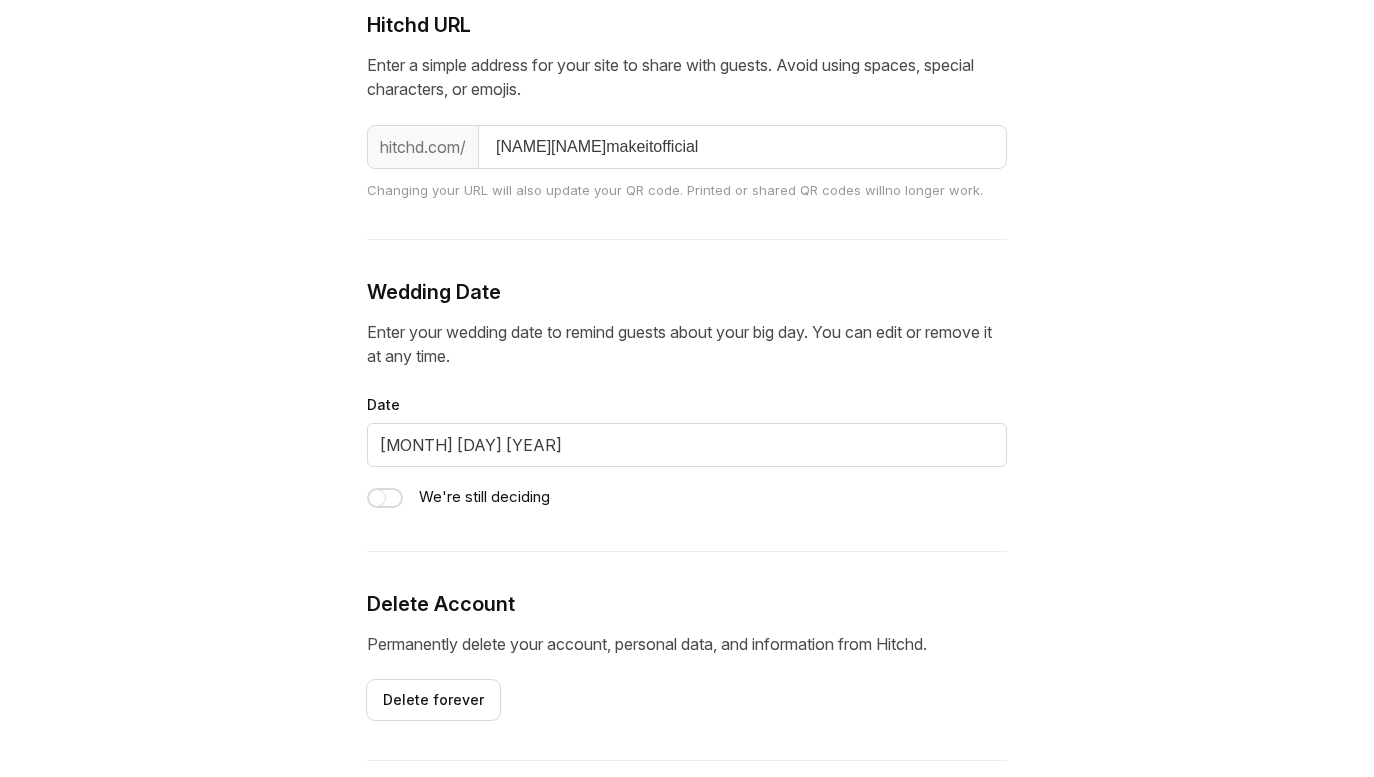 scroll, scrollTop: 1097, scrollLeft: 0, axis: vertical 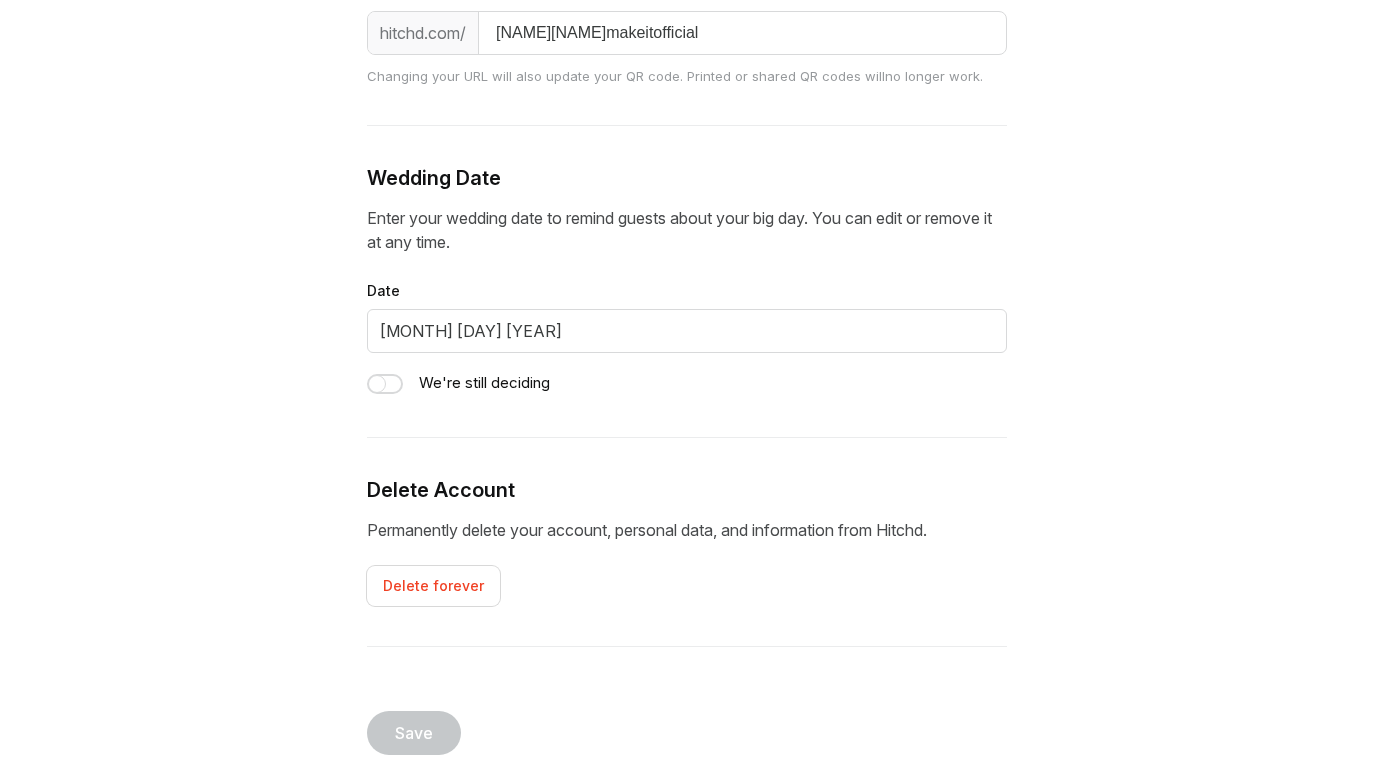 click on "Delete forever" at bounding box center (433, 586) 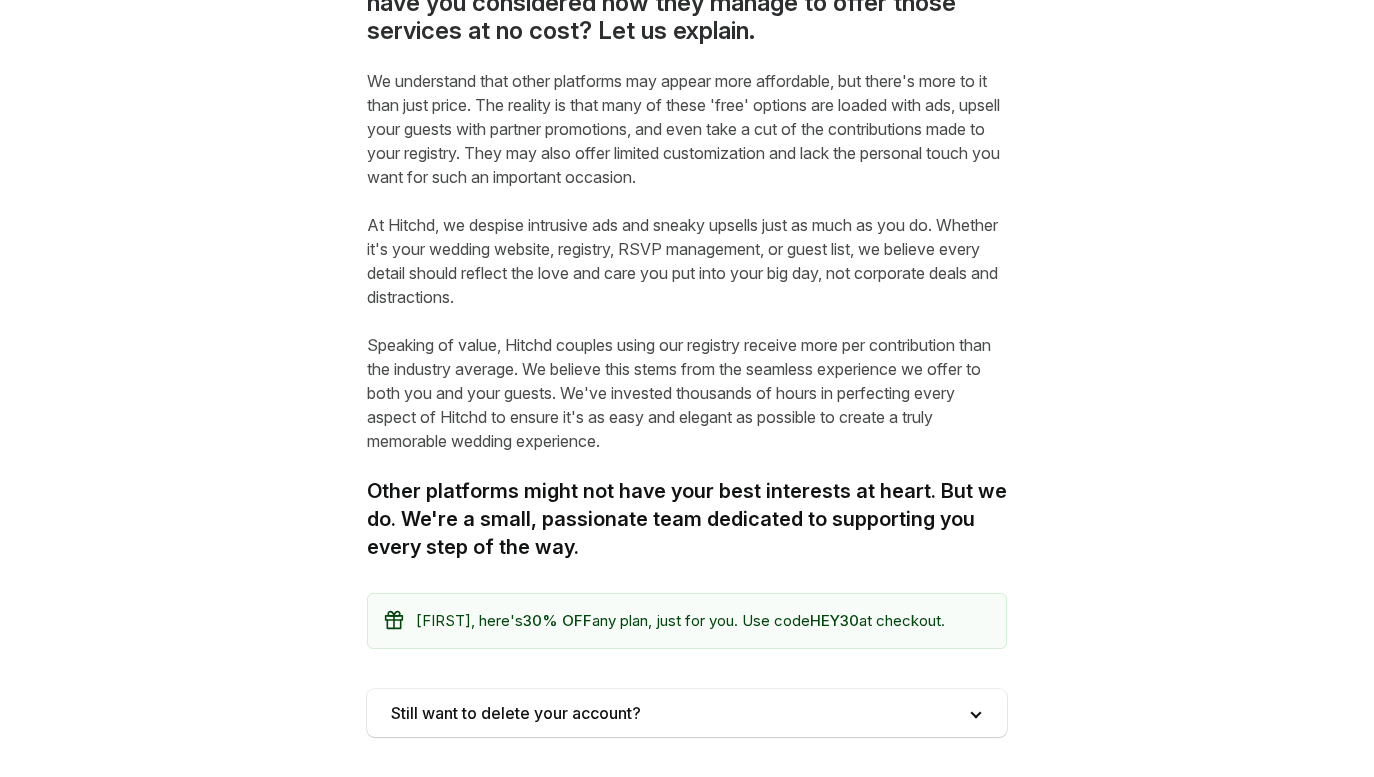 click at bounding box center [687, 713] 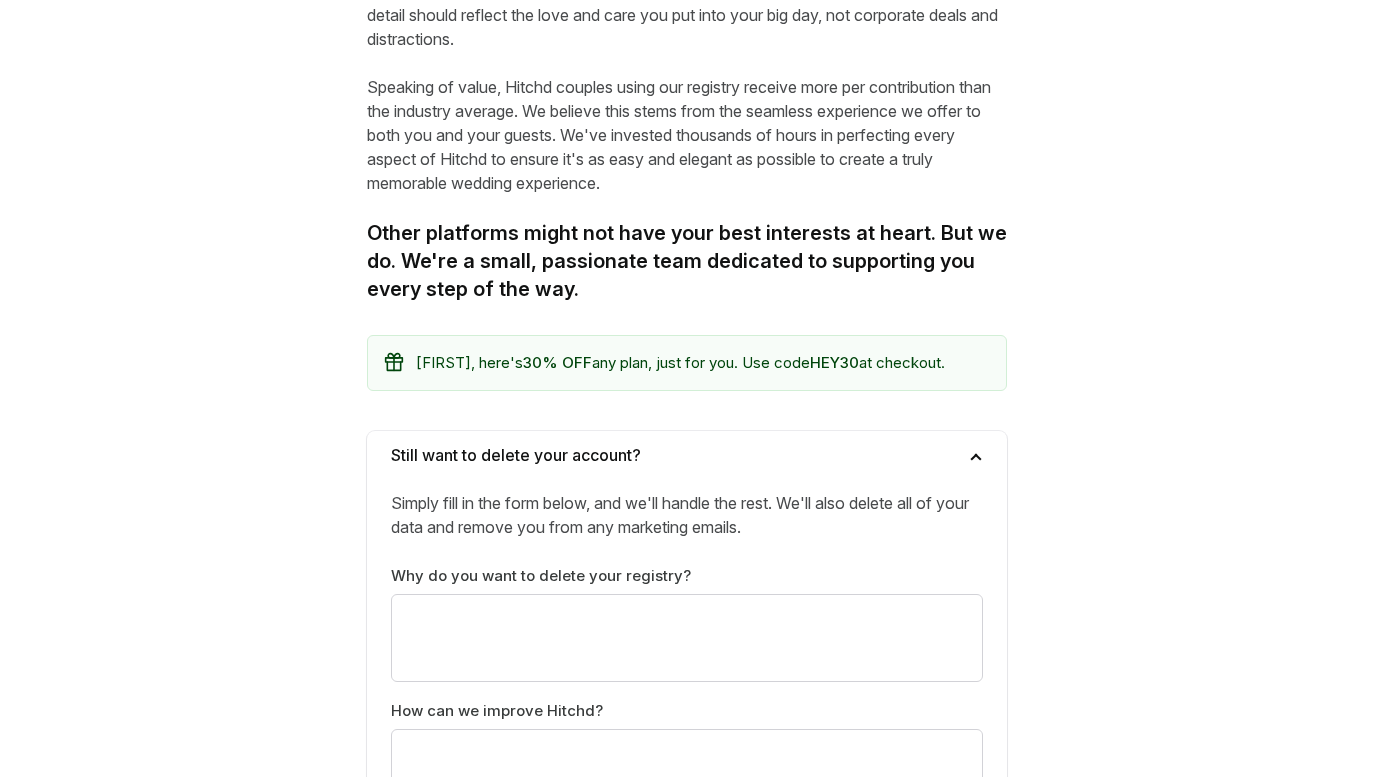 scroll, scrollTop: 543, scrollLeft: 0, axis: vertical 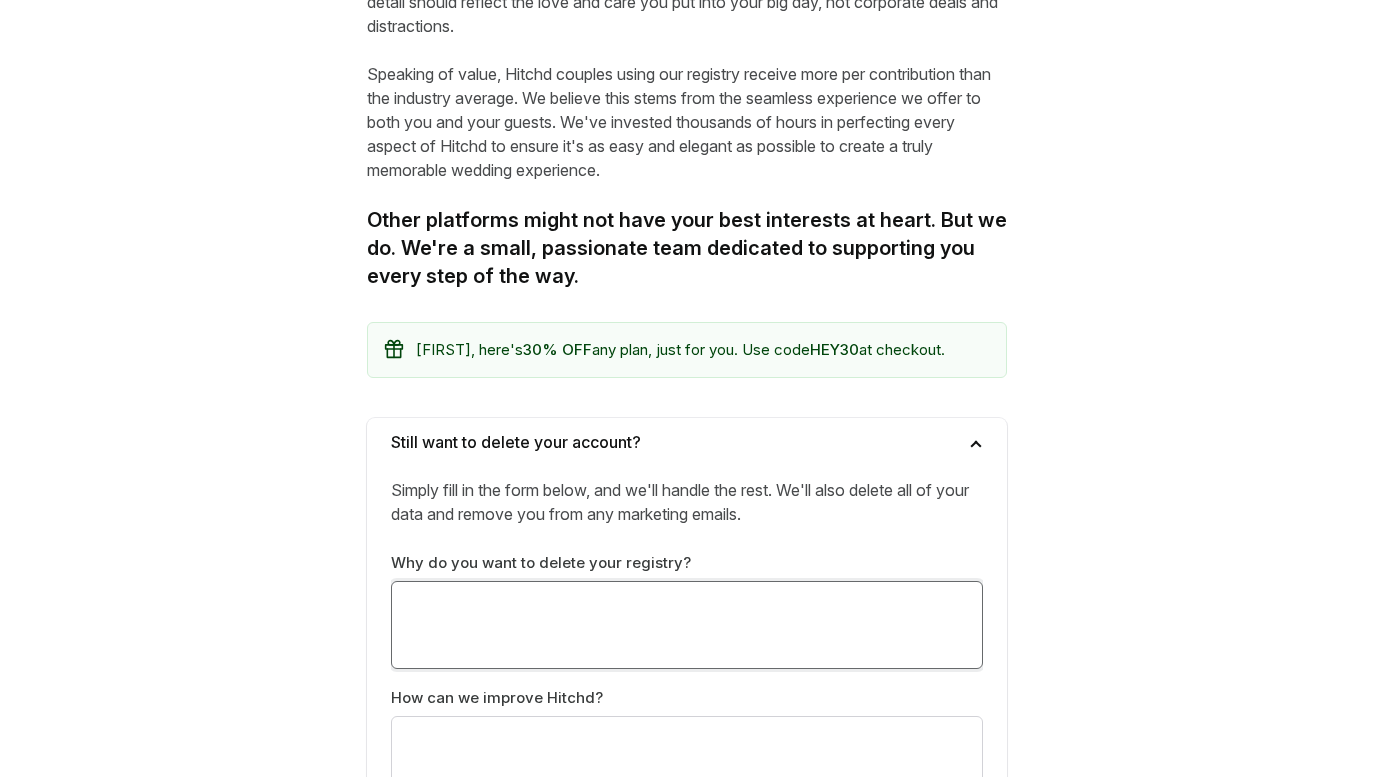 click at bounding box center [687, 625] 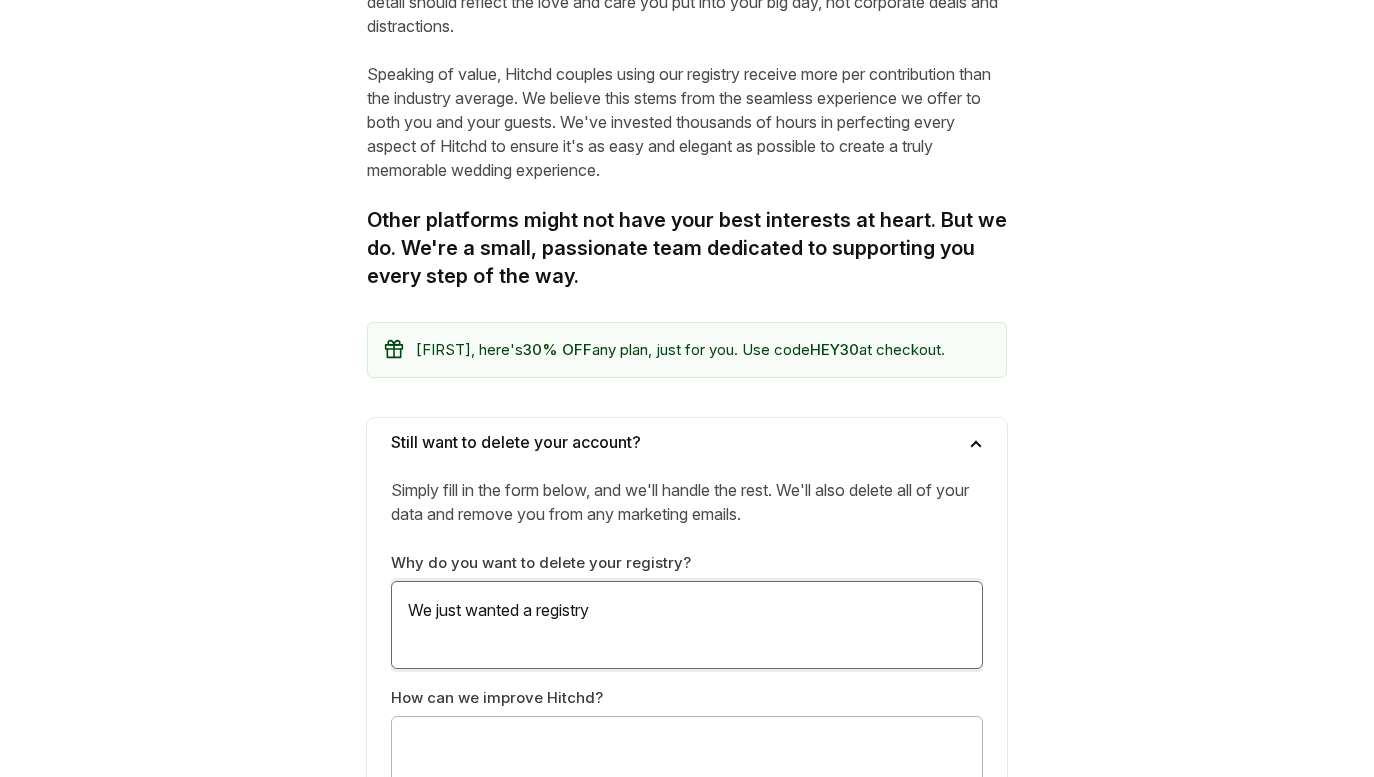 type on "We just wanted a registry" 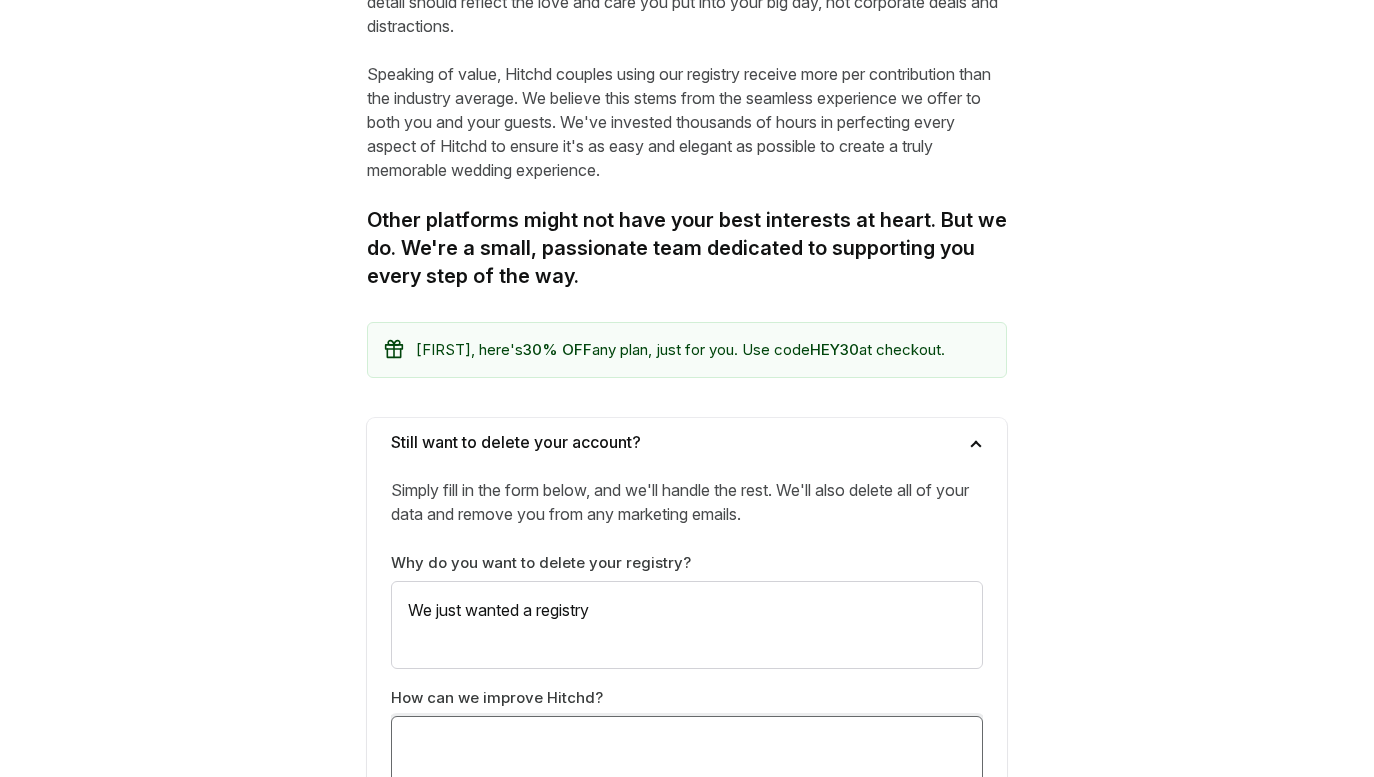 click at bounding box center (687, 760) 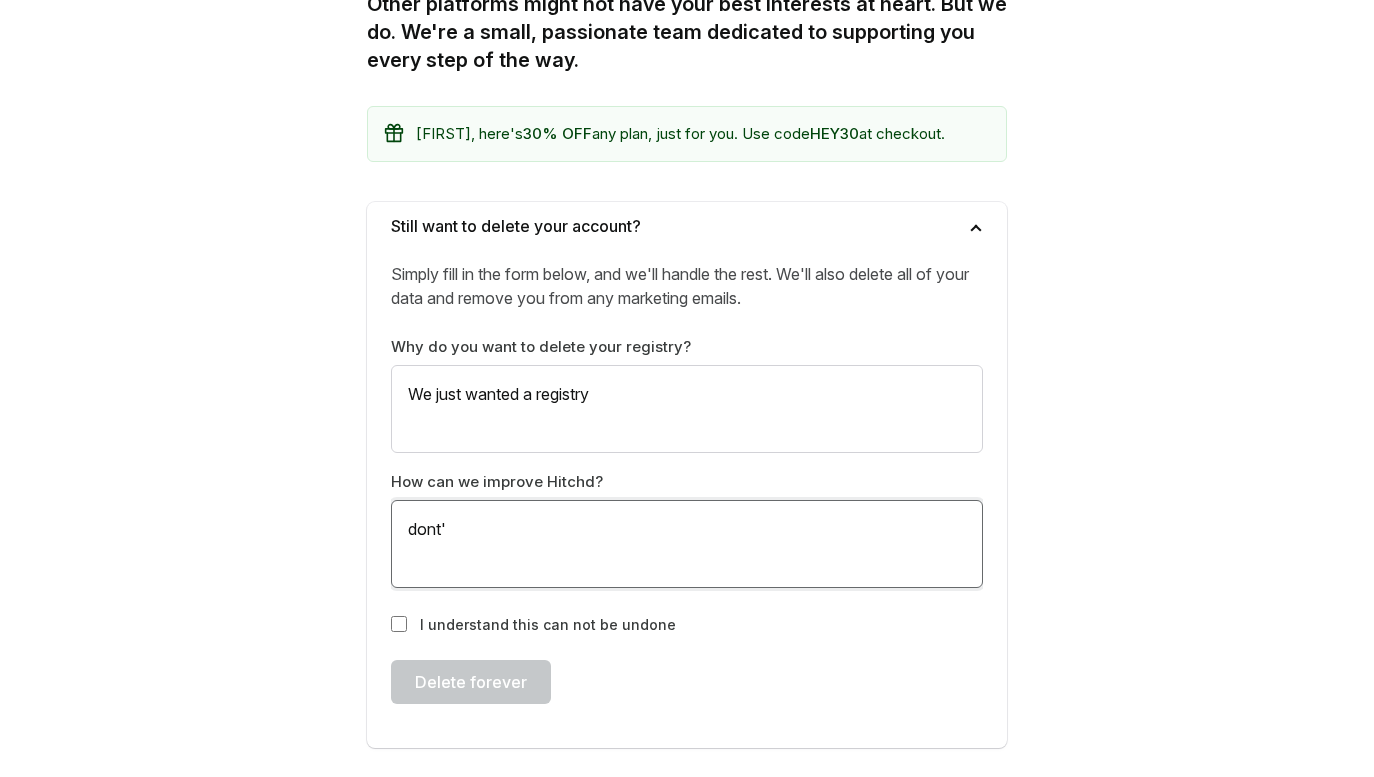 scroll, scrollTop: 763, scrollLeft: 0, axis: vertical 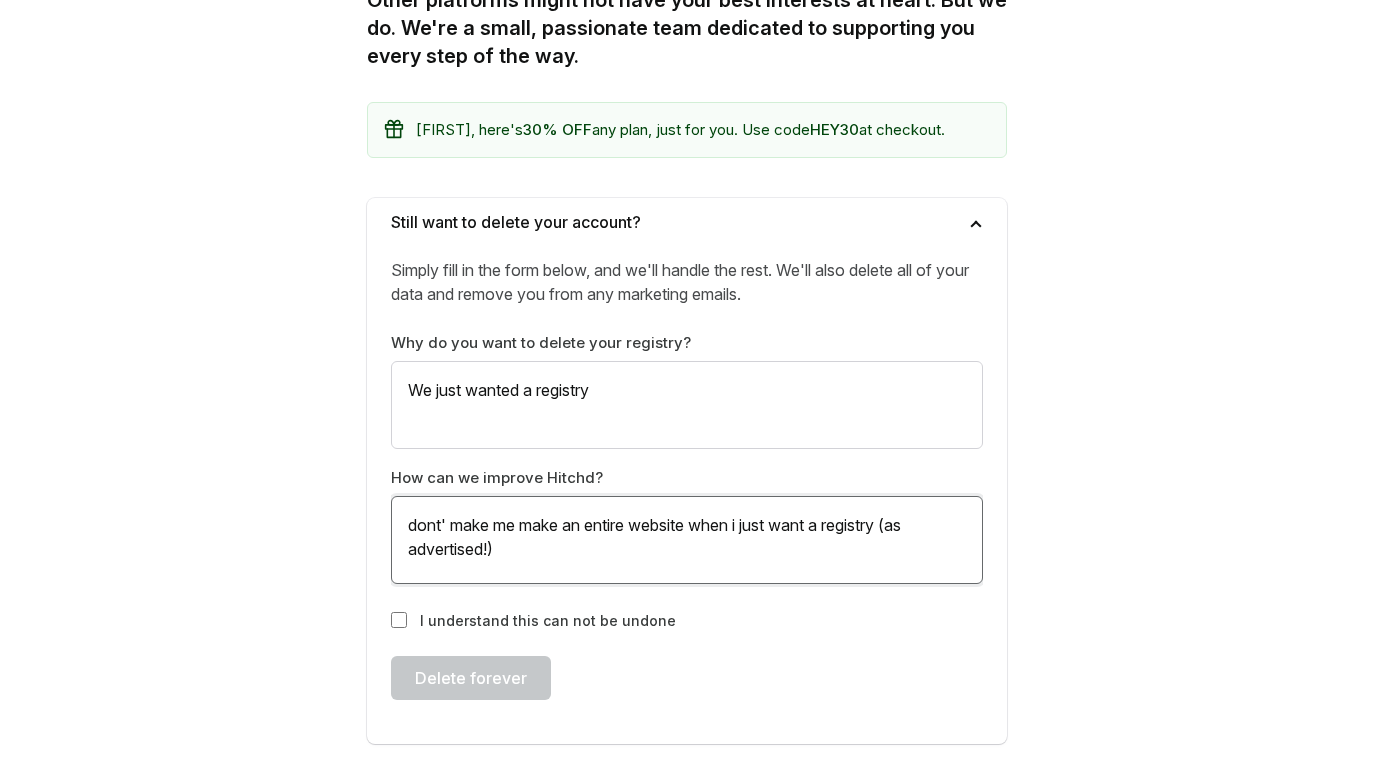 type on "dont' make me make an entire website when i just want a registry (as advertised!)" 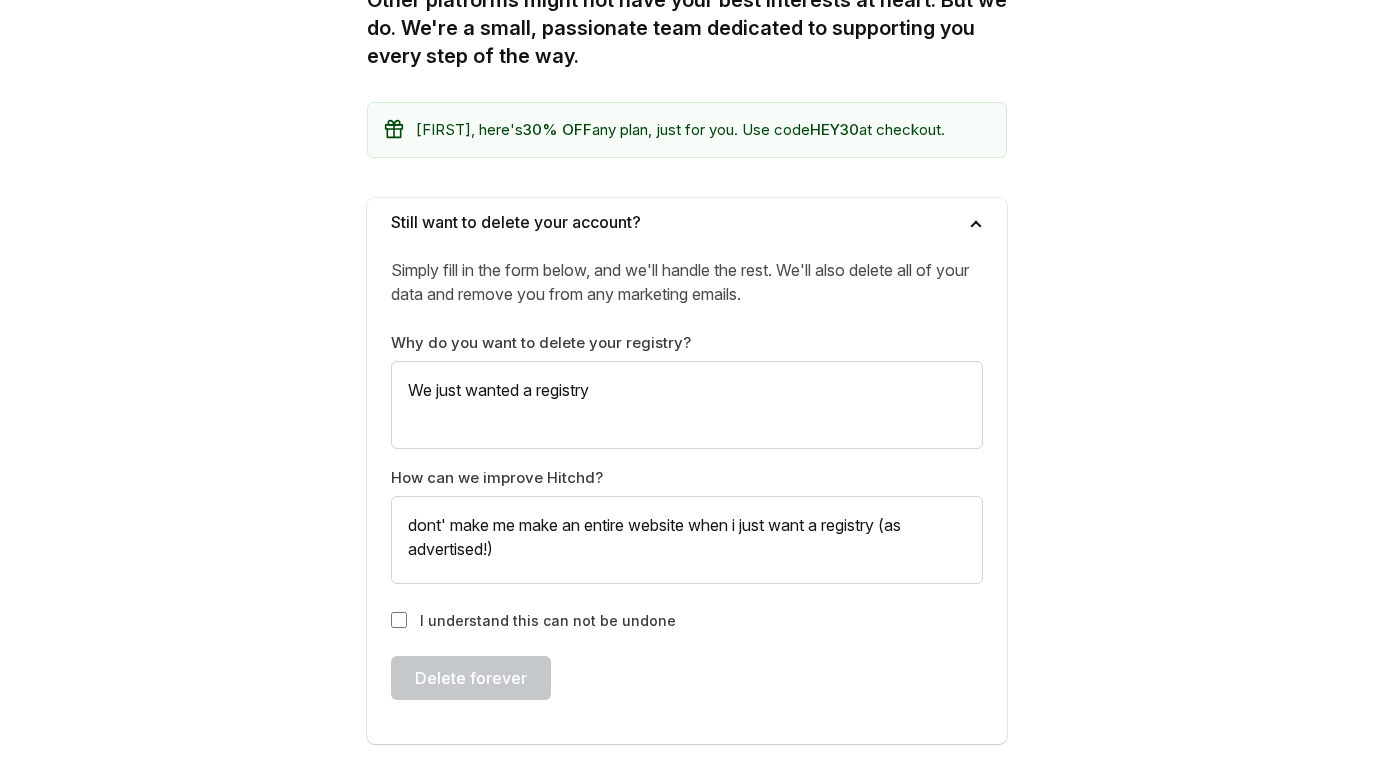 click on "I understand this can not be undone" at bounding box center [399, 620] 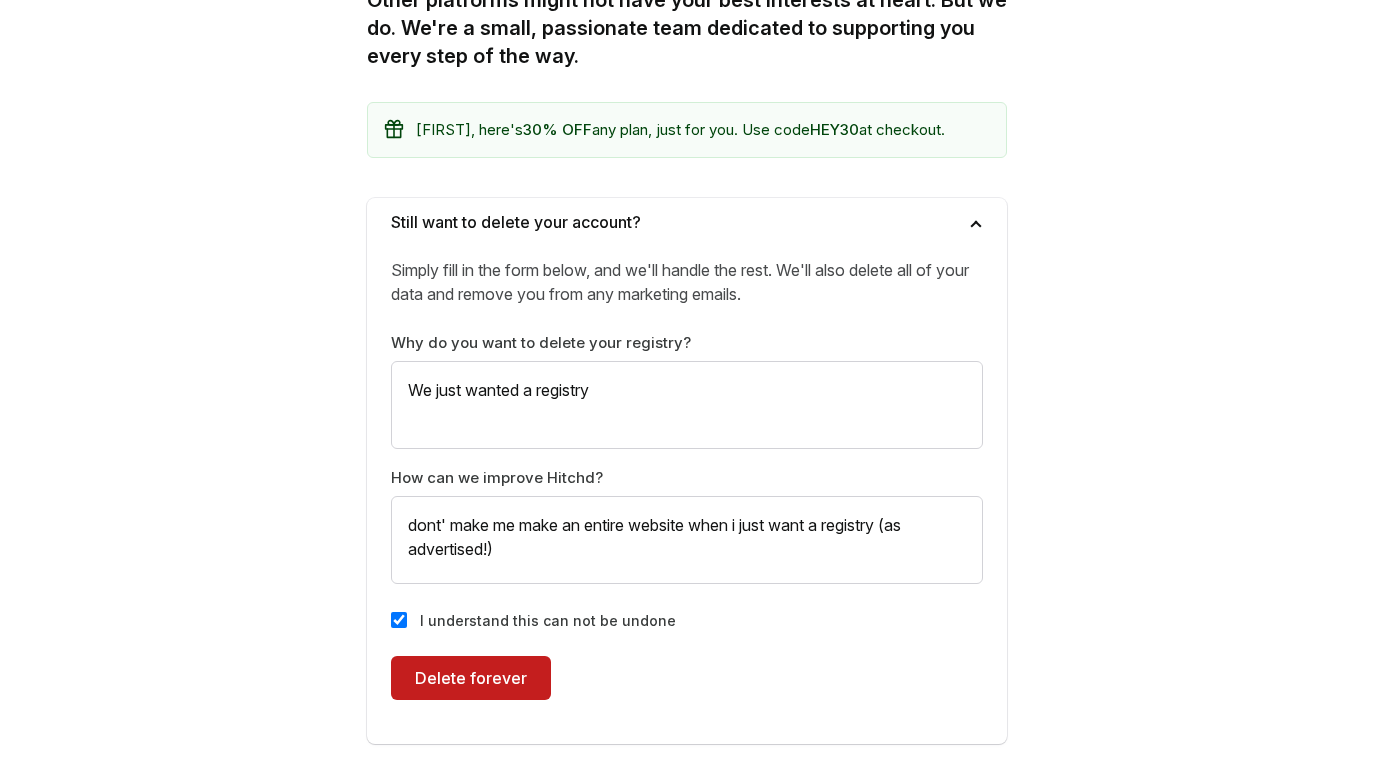 click on "Delete forever" at bounding box center (471, 678) 